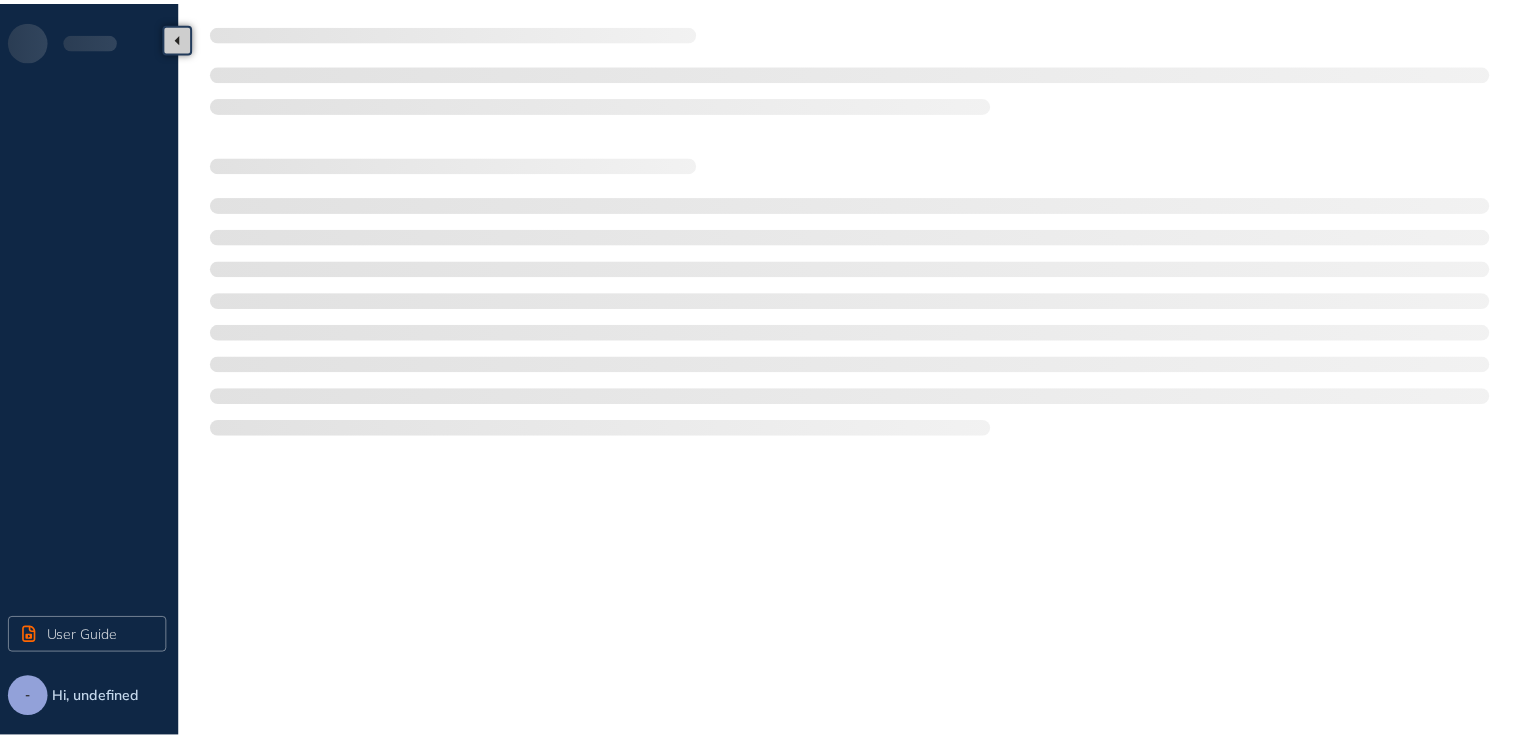 scroll, scrollTop: 0, scrollLeft: 0, axis: both 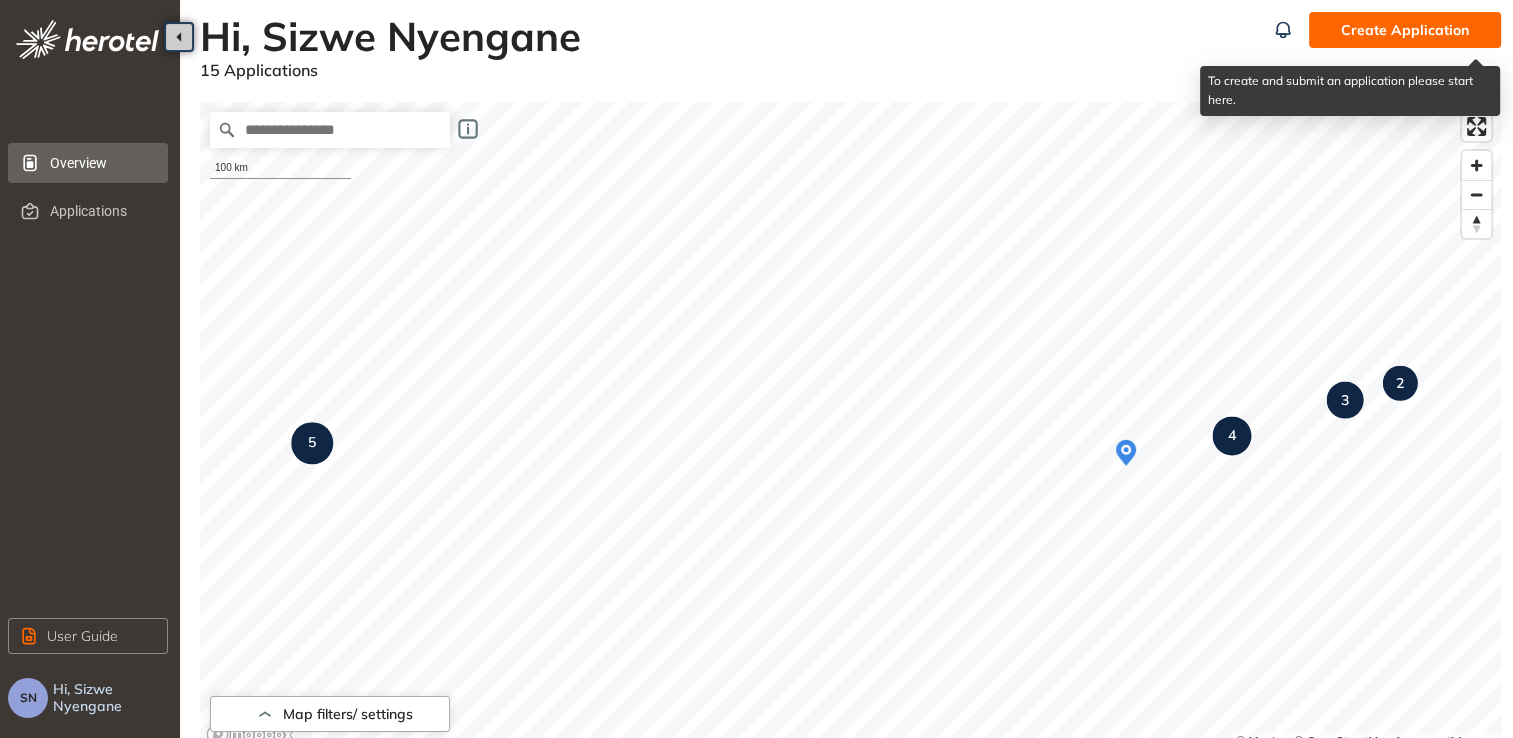 click on "Create Application" at bounding box center (1405, 30) 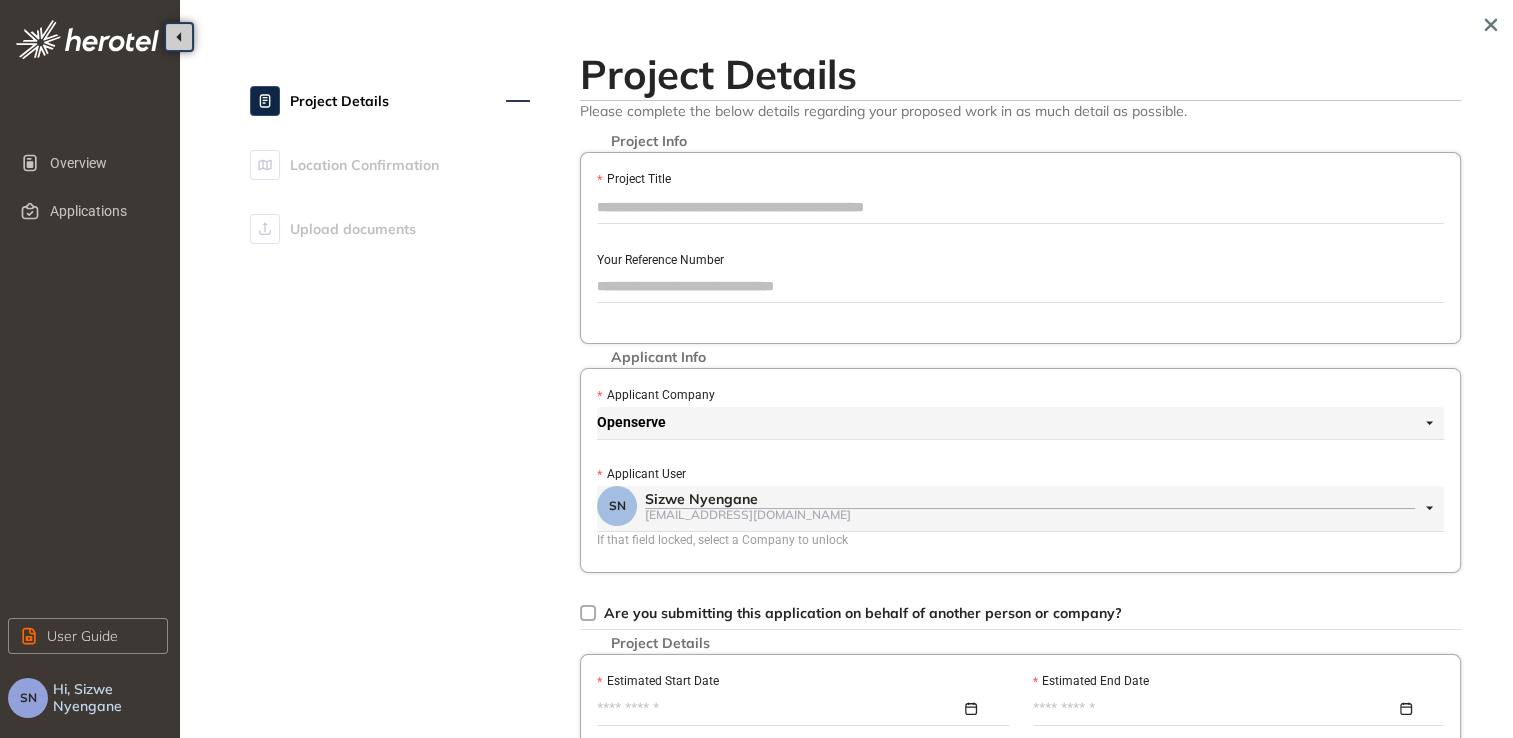 drag, startPoint x: 636, startPoint y: 190, endPoint x: 630, endPoint y: 208, distance: 18.973665 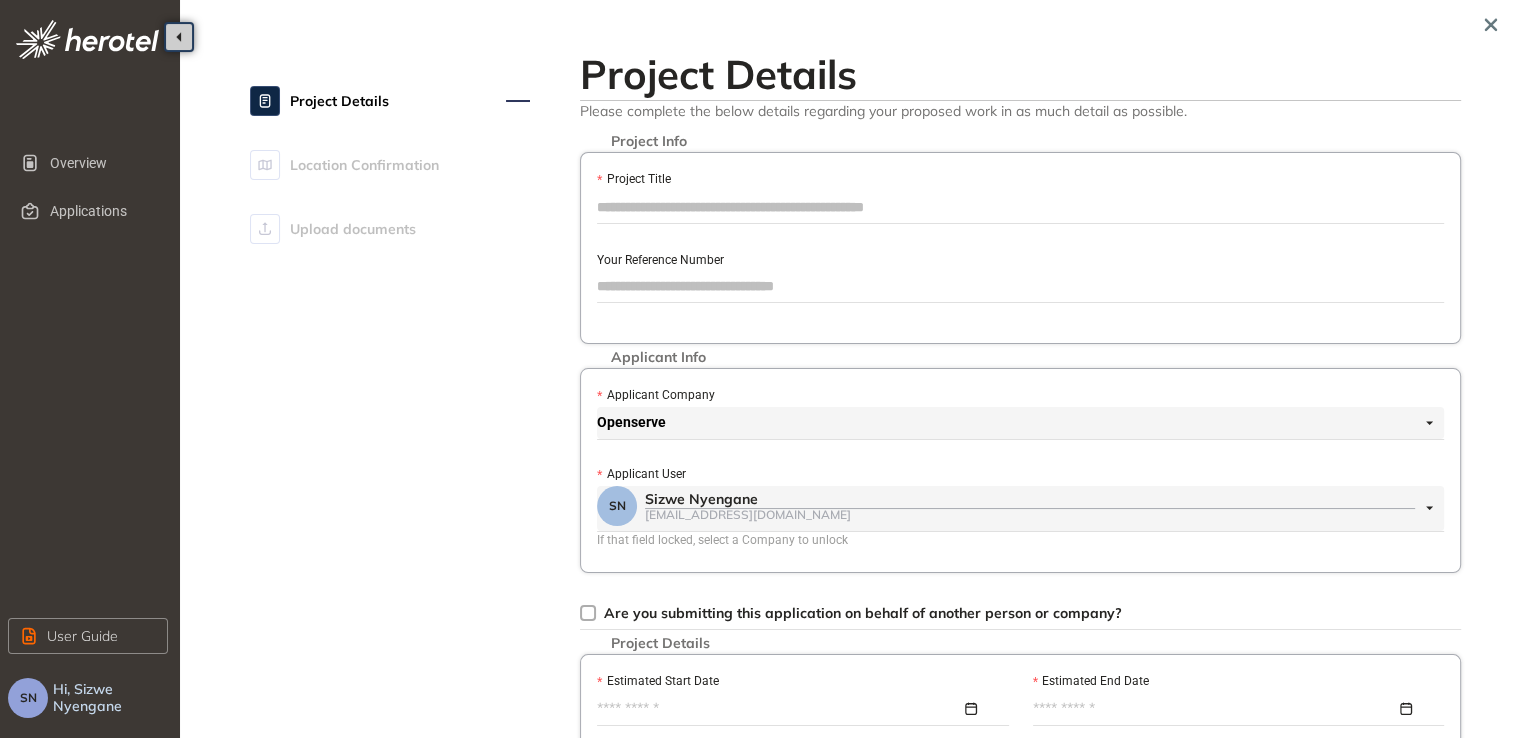 paste on "**********" 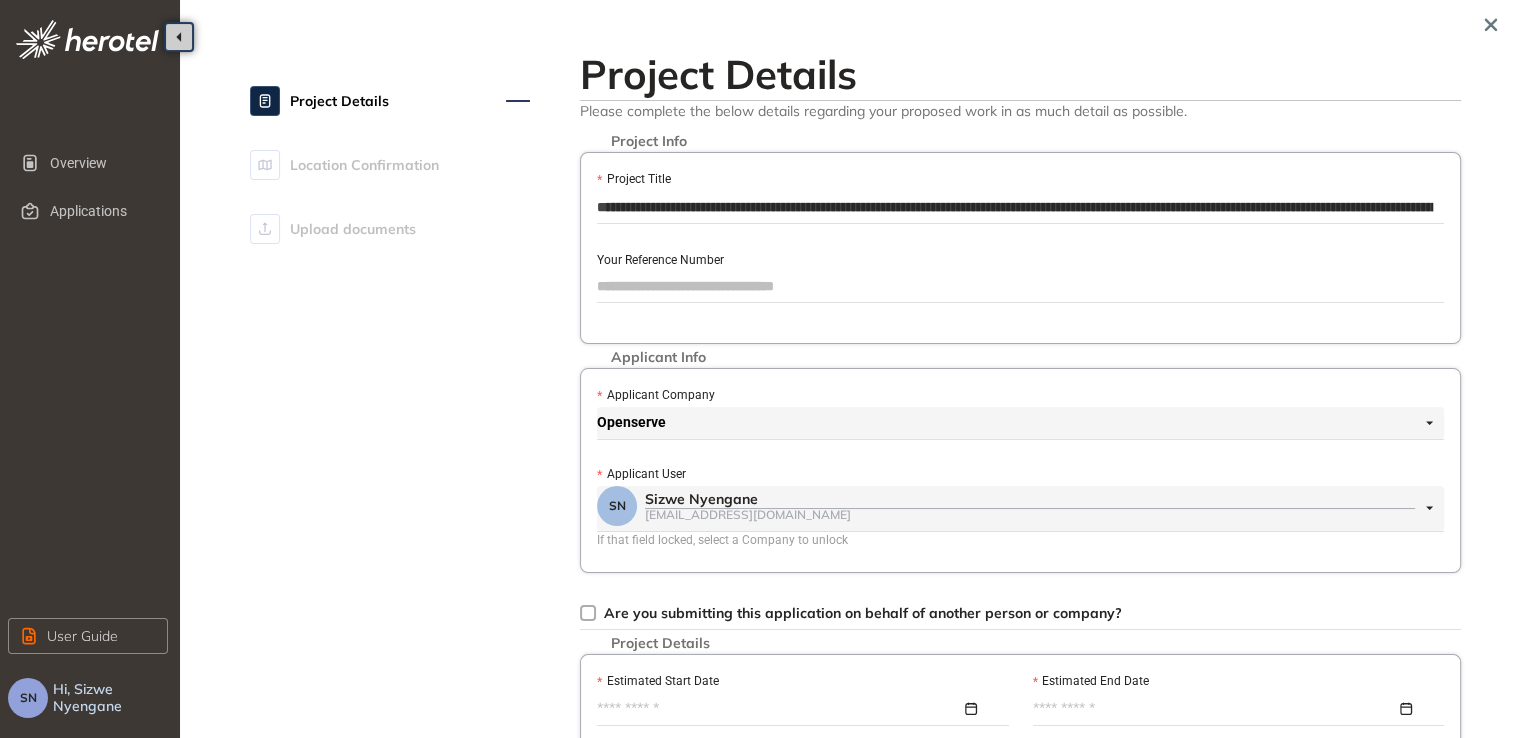 scroll, scrollTop: 0, scrollLeft: 533, axis: horizontal 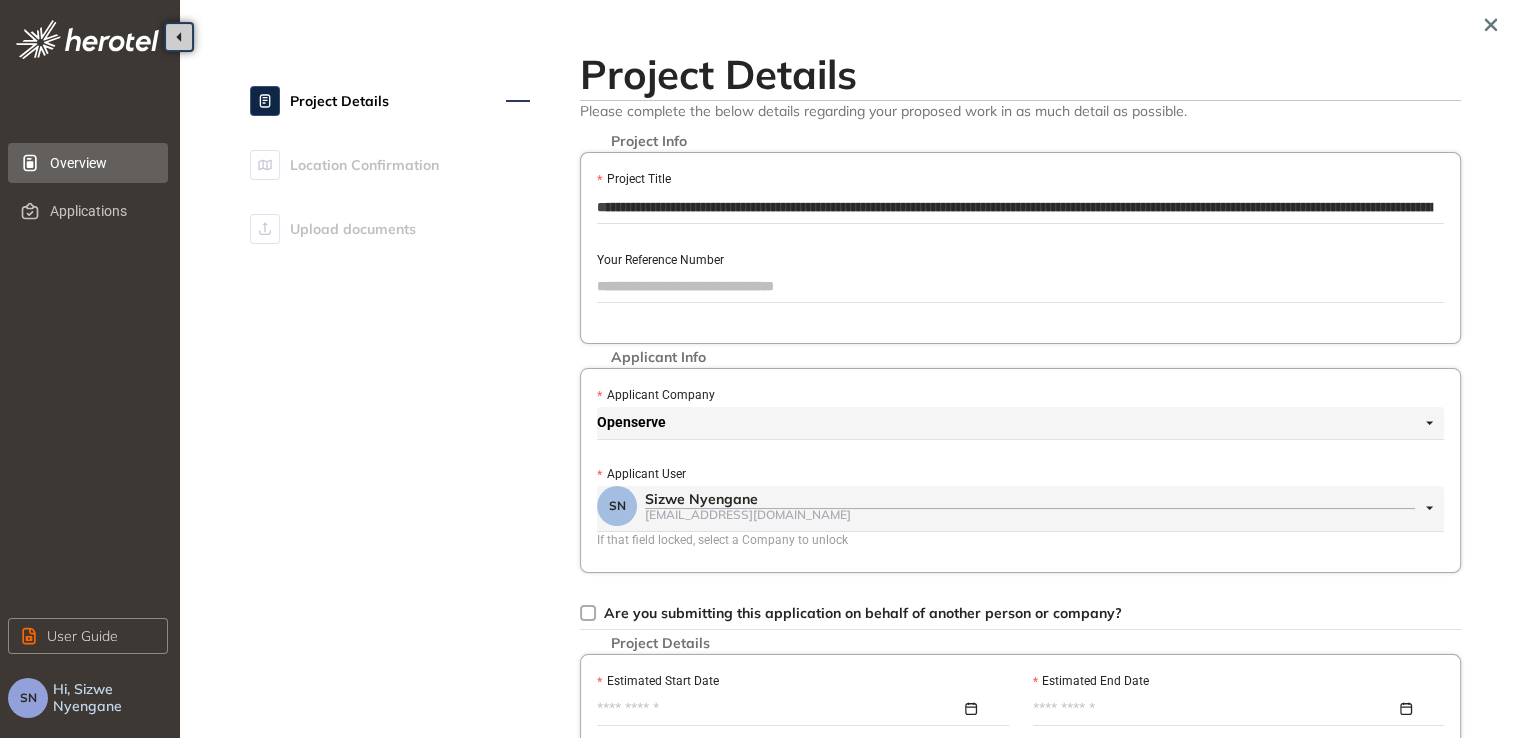 drag, startPoint x: 1056, startPoint y: 202, endPoint x: 83, endPoint y: 146, distance: 974.61017 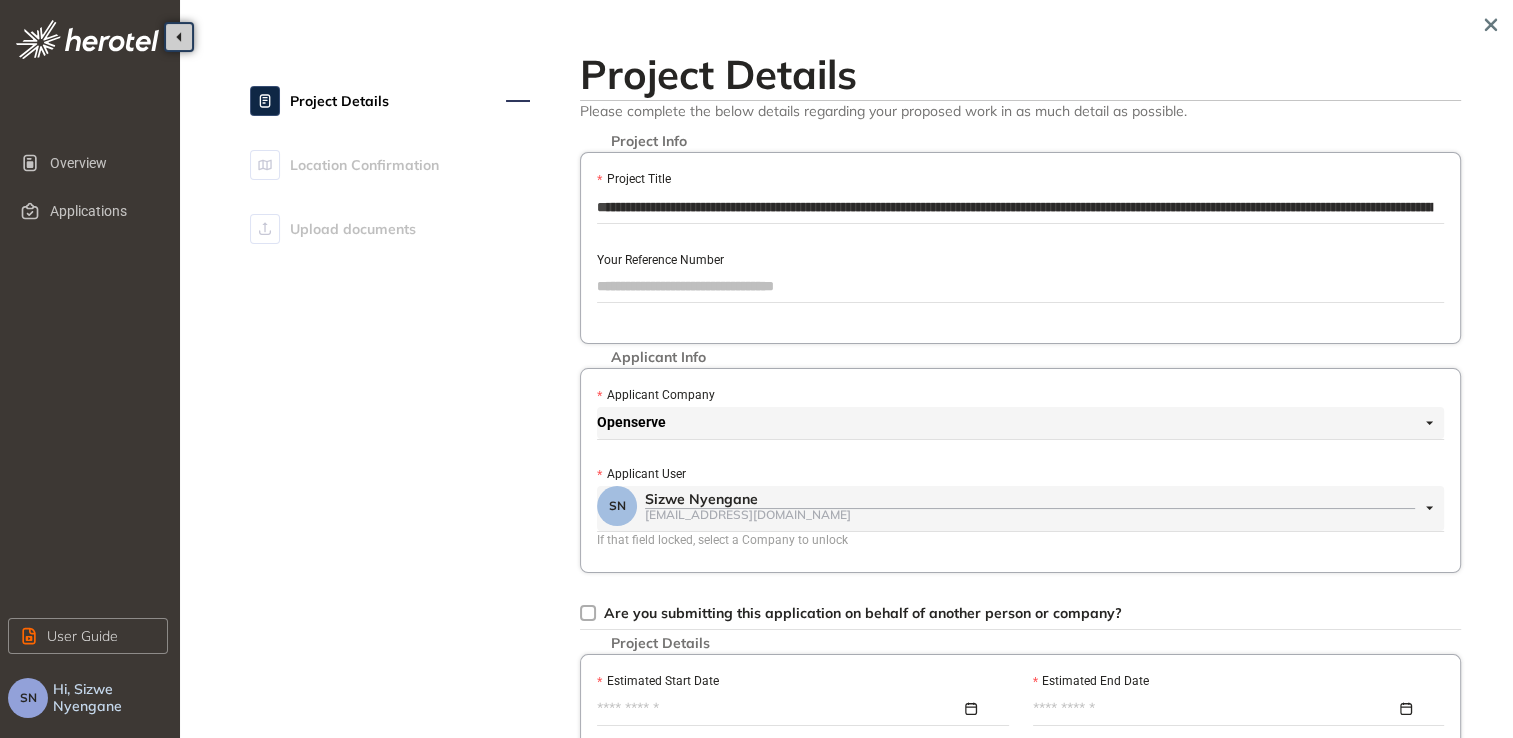 type on "**********" 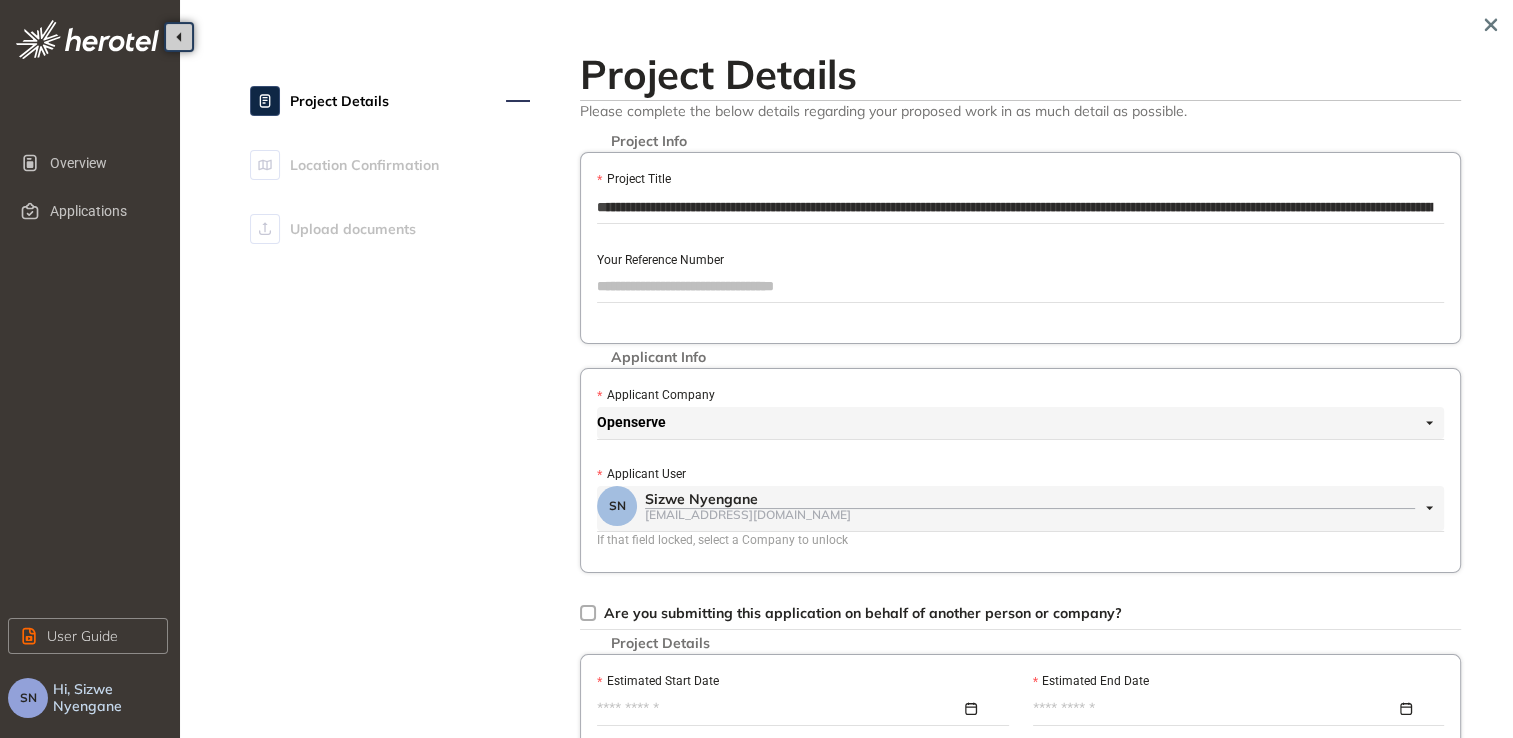 paste on "*********" 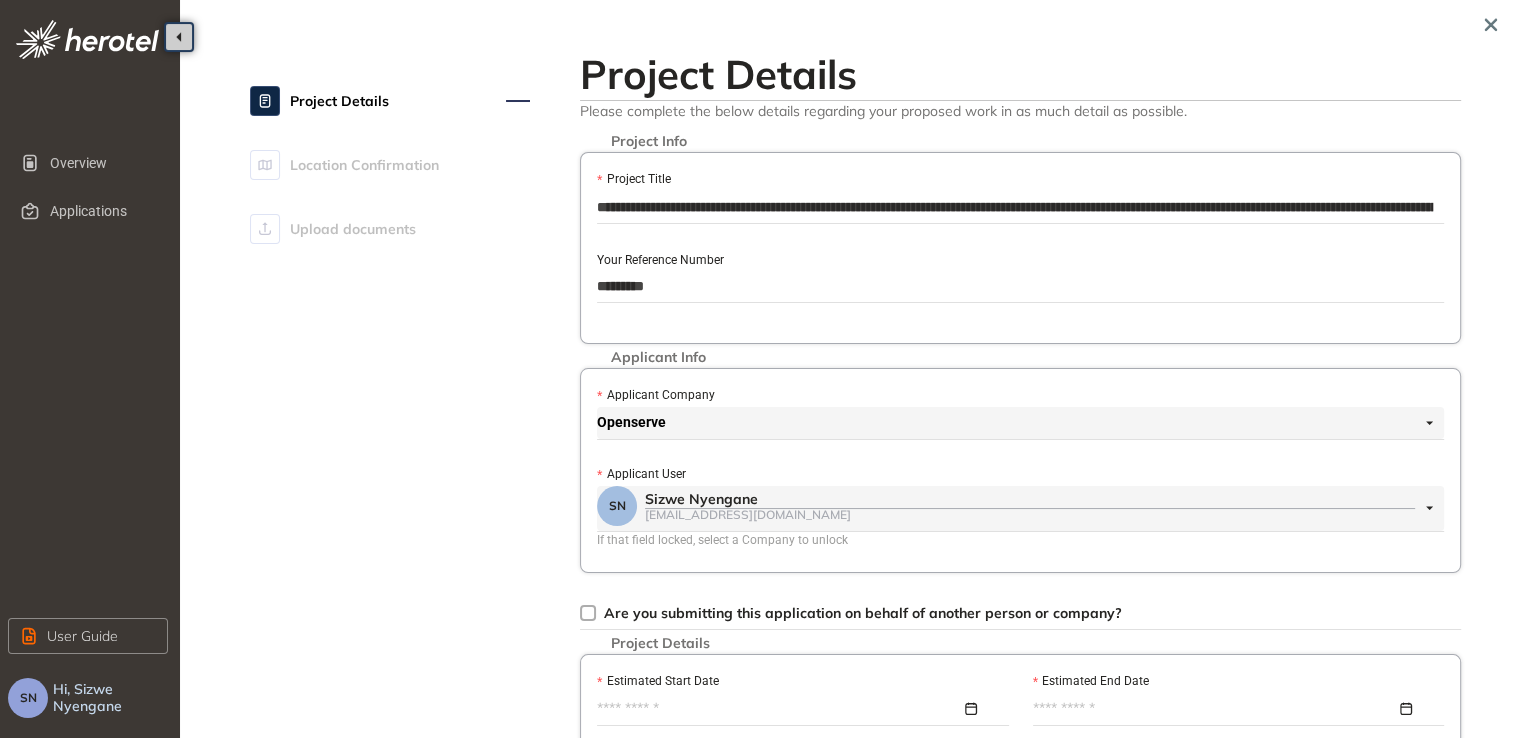 click on "*********" at bounding box center (1020, 286) 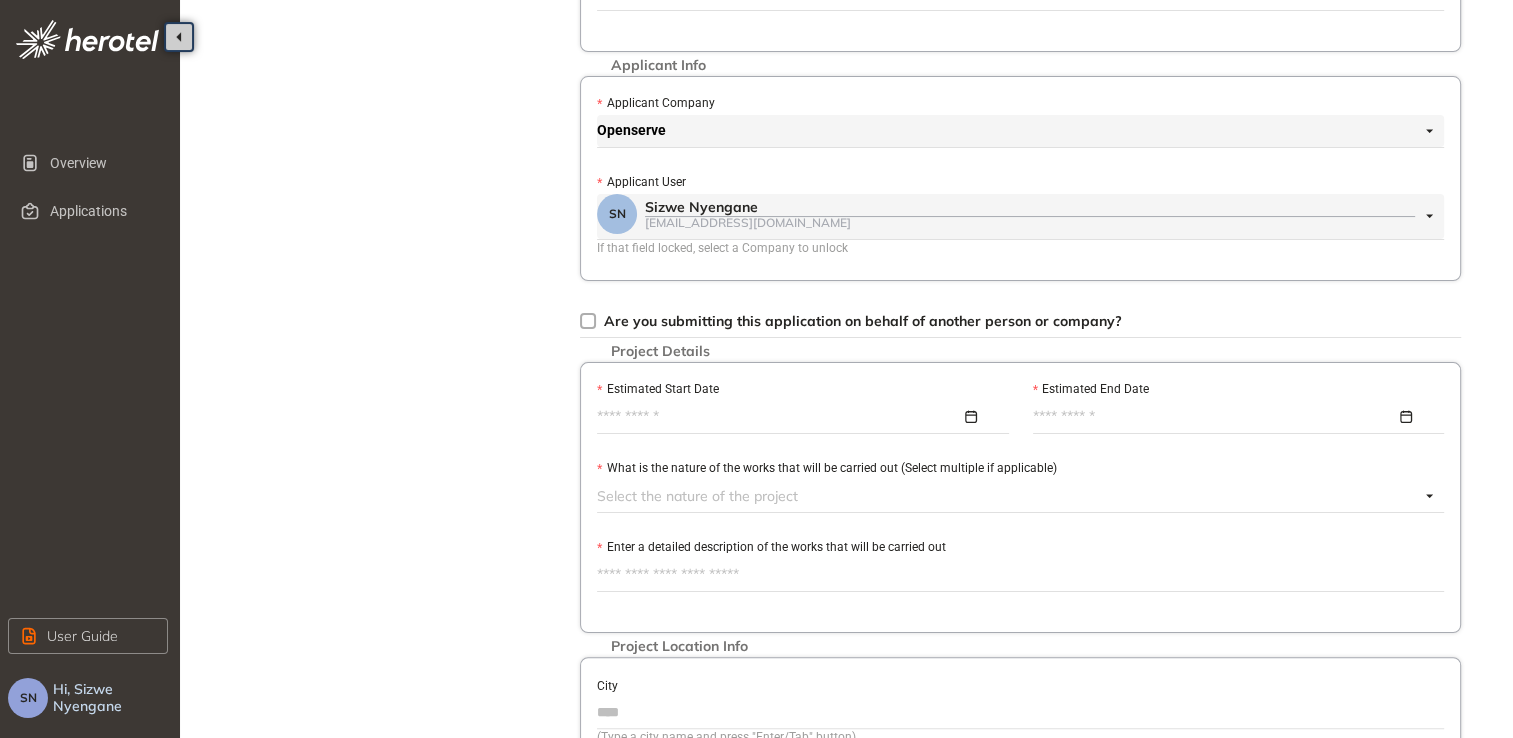scroll, scrollTop: 300, scrollLeft: 0, axis: vertical 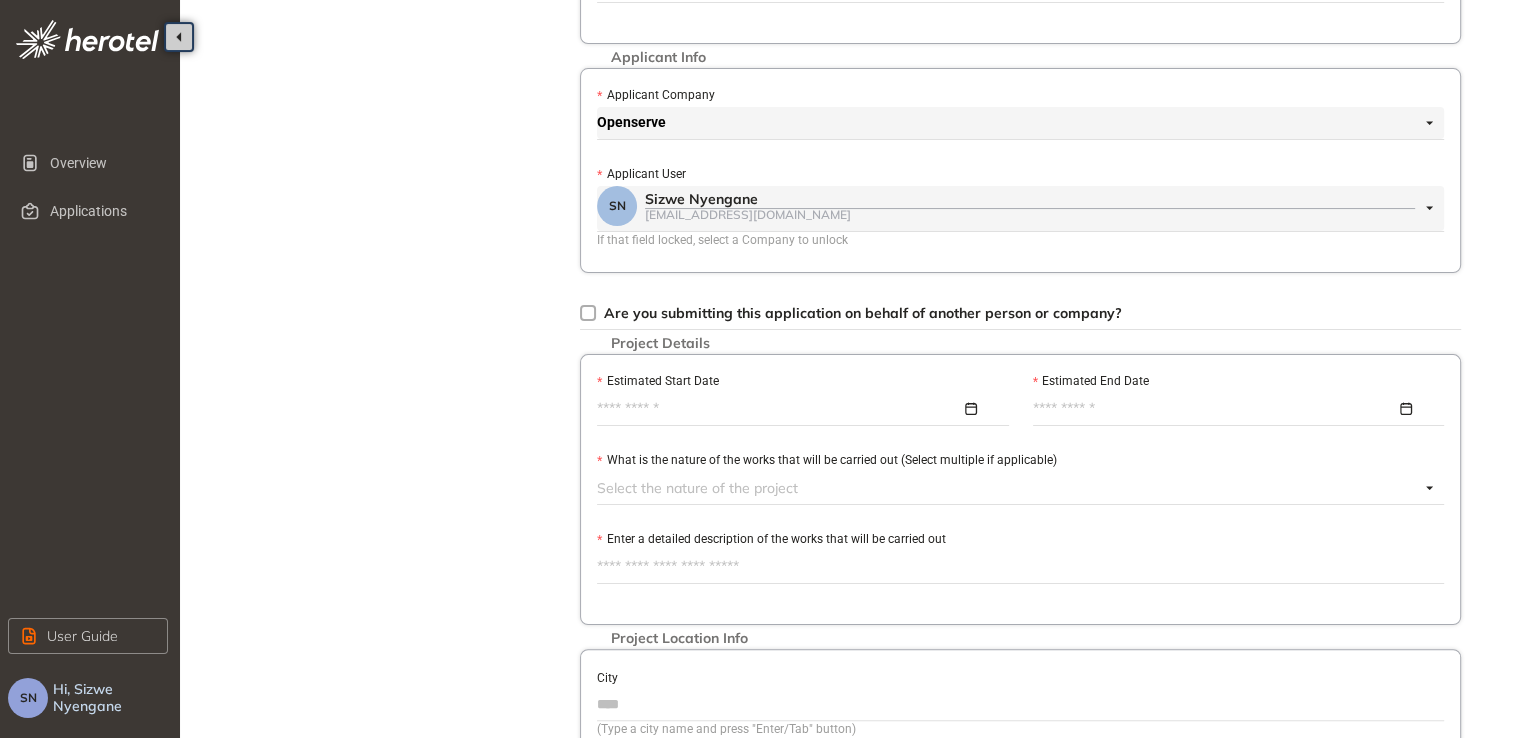 type on "*********" 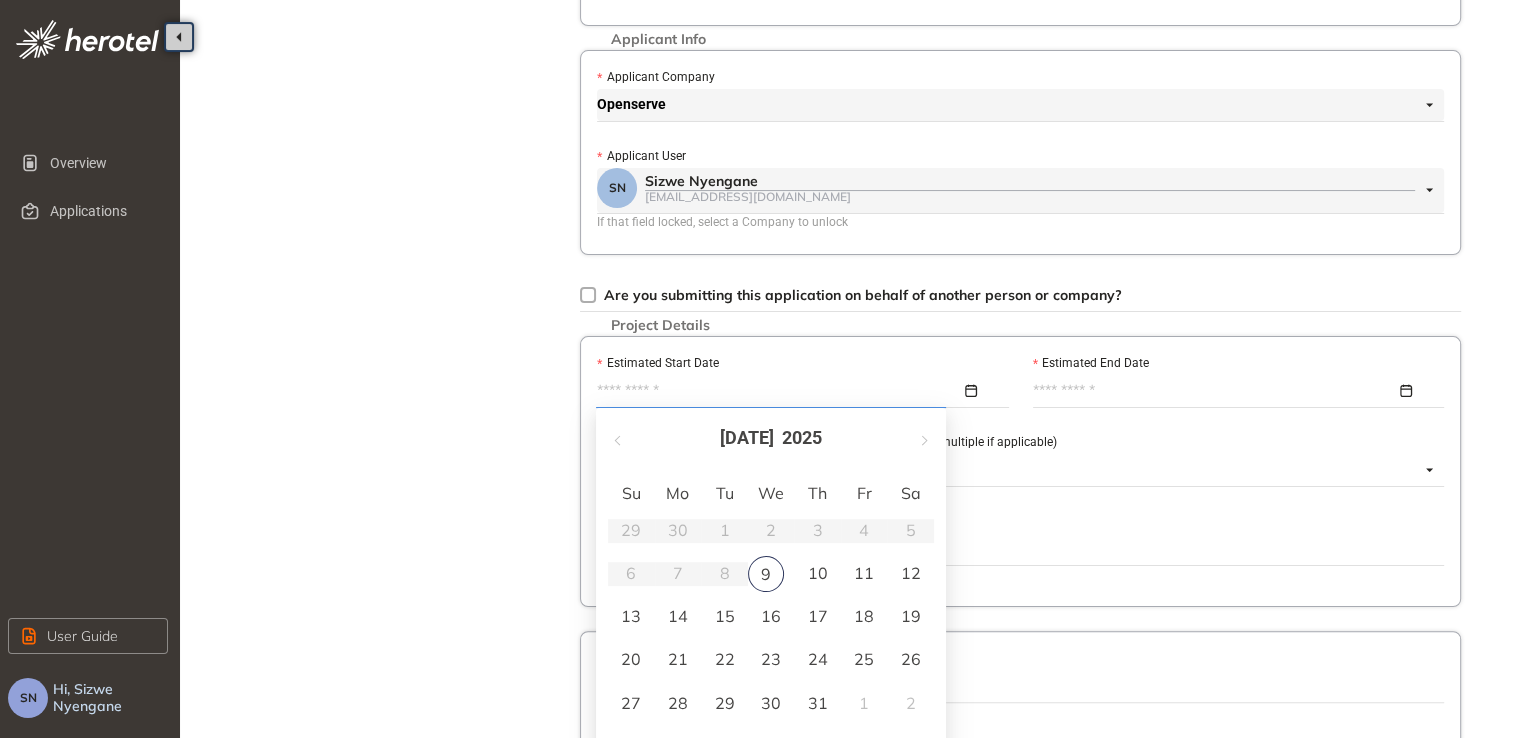 scroll, scrollTop: 366, scrollLeft: 0, axis: vertical 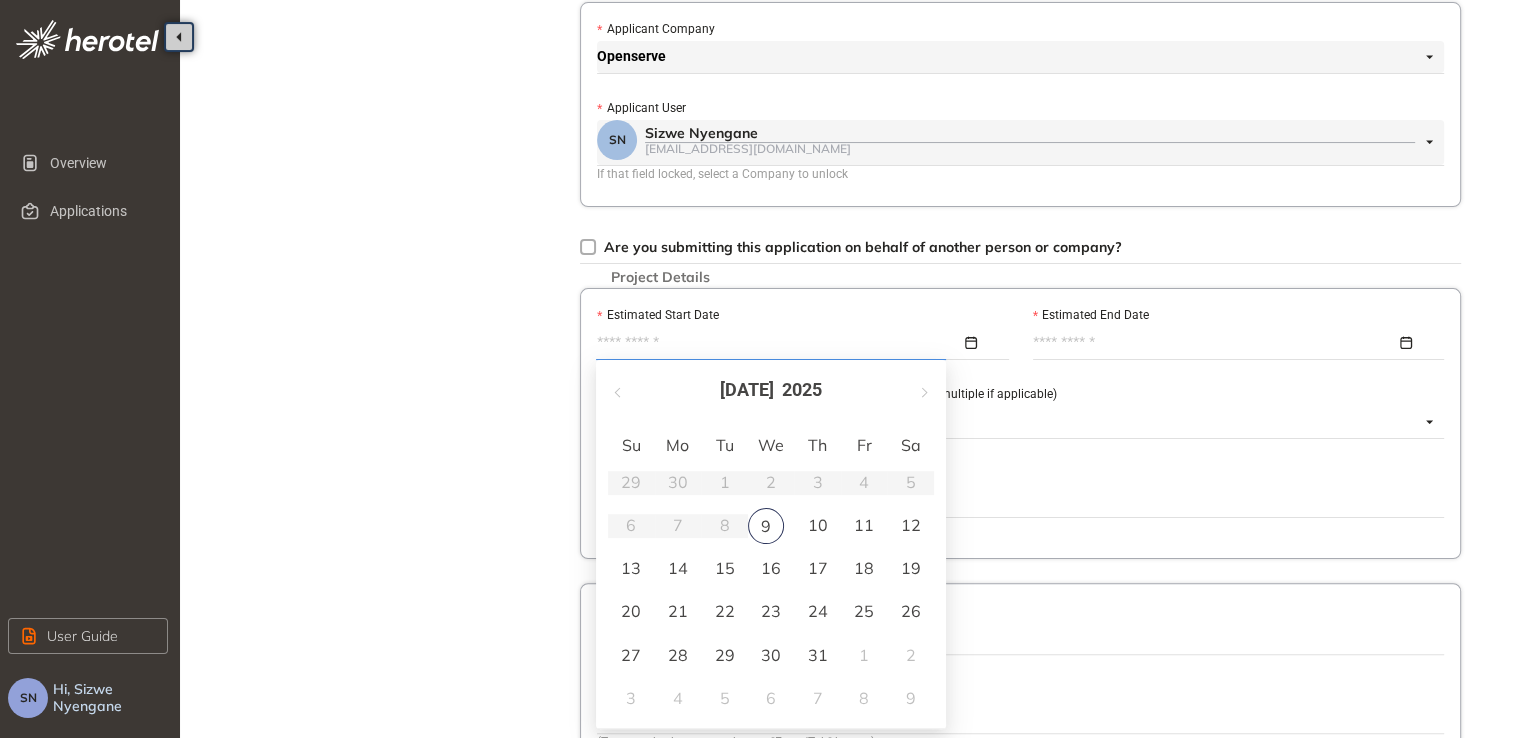 click on "Estimated Start Date" at bounding box center [779, 343] 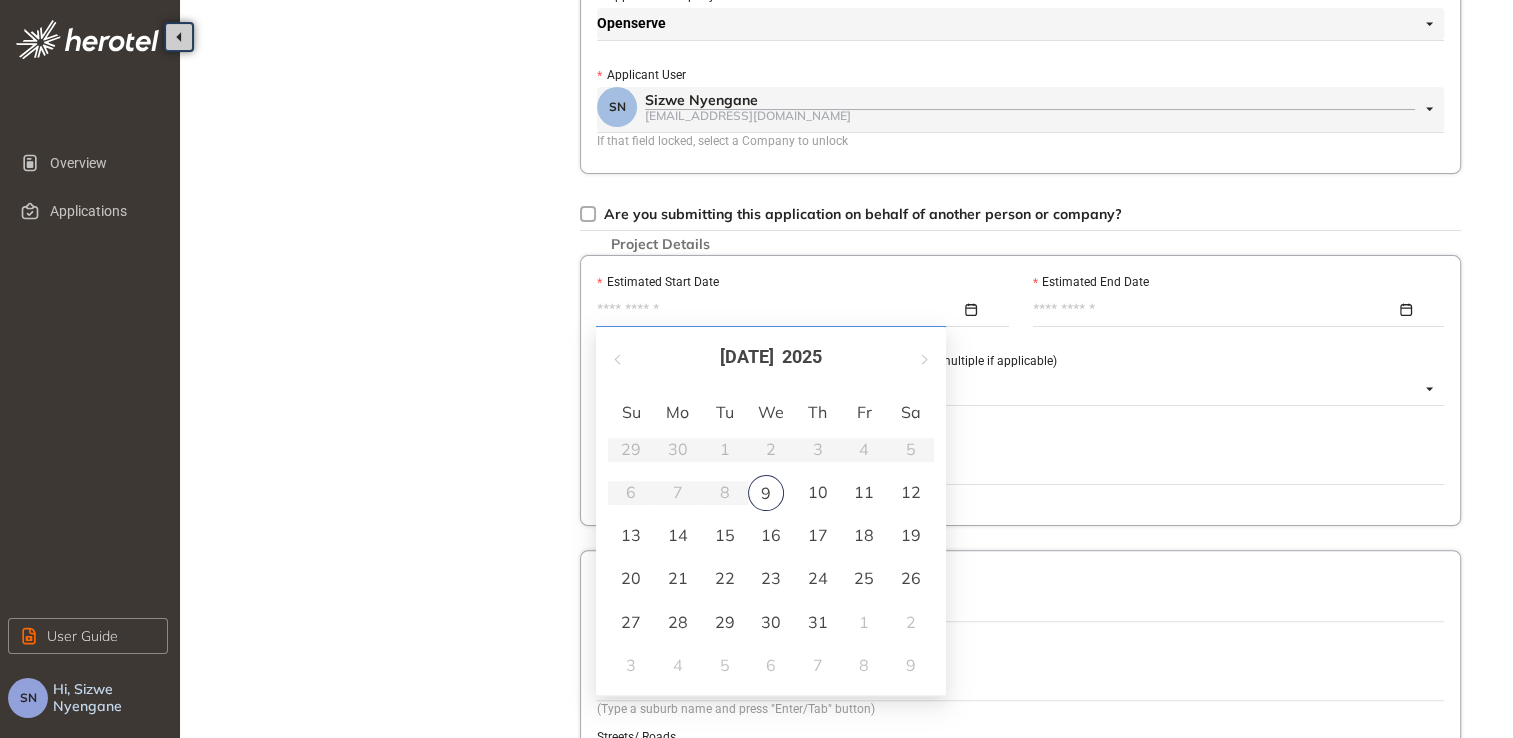 scroll, scrollTop: 500, scrollLeft: 0, axis: vertical 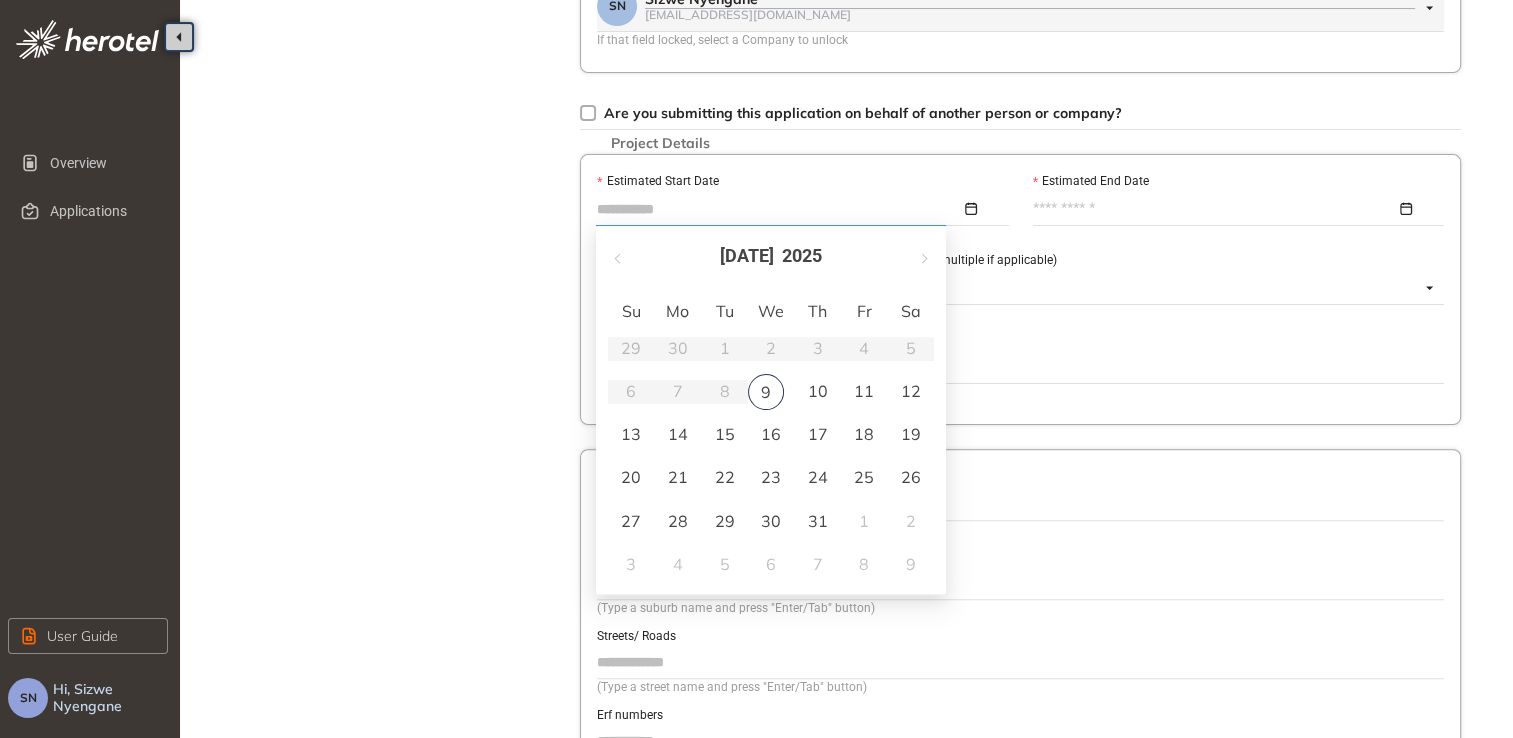 type on "**********" 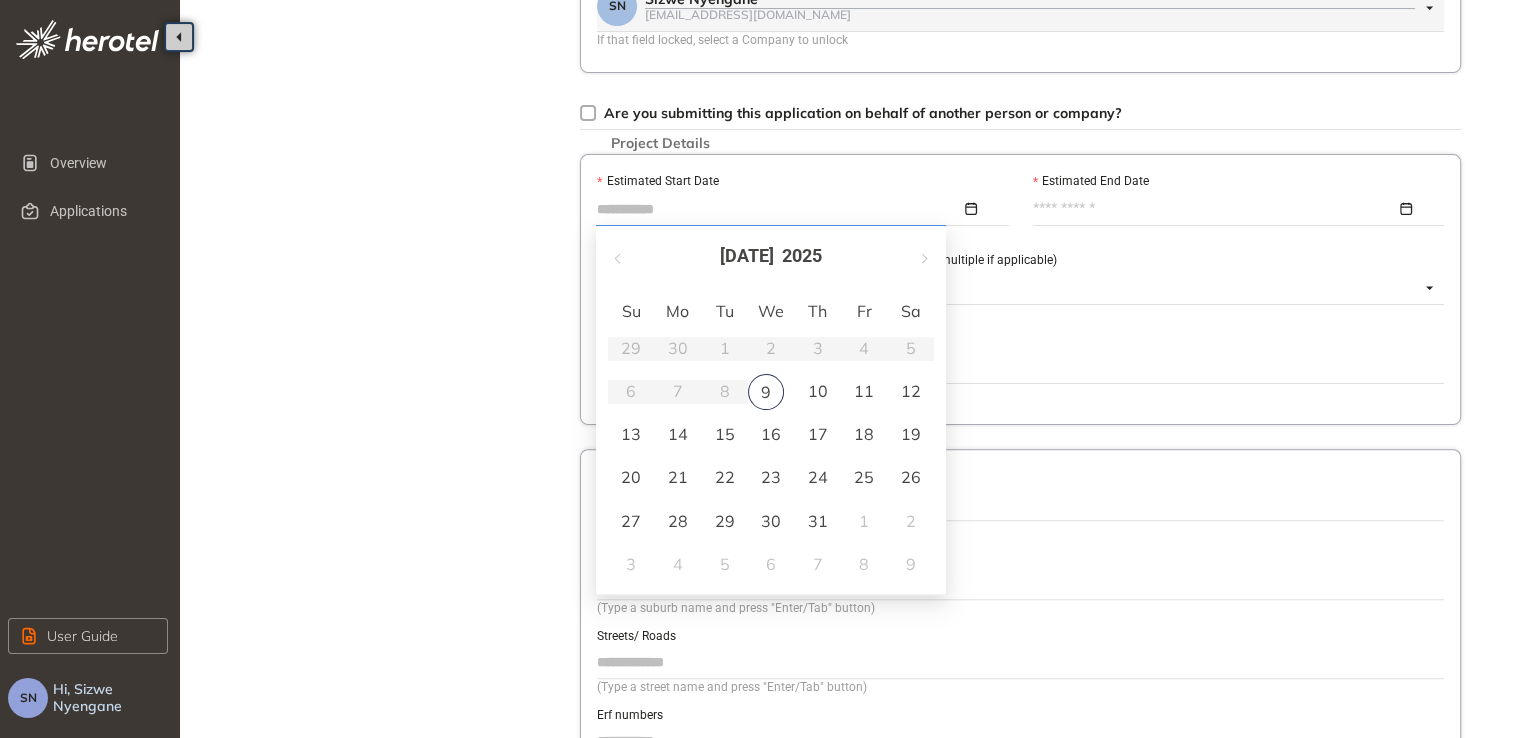 click on "30" at bounding box center (771, 521) 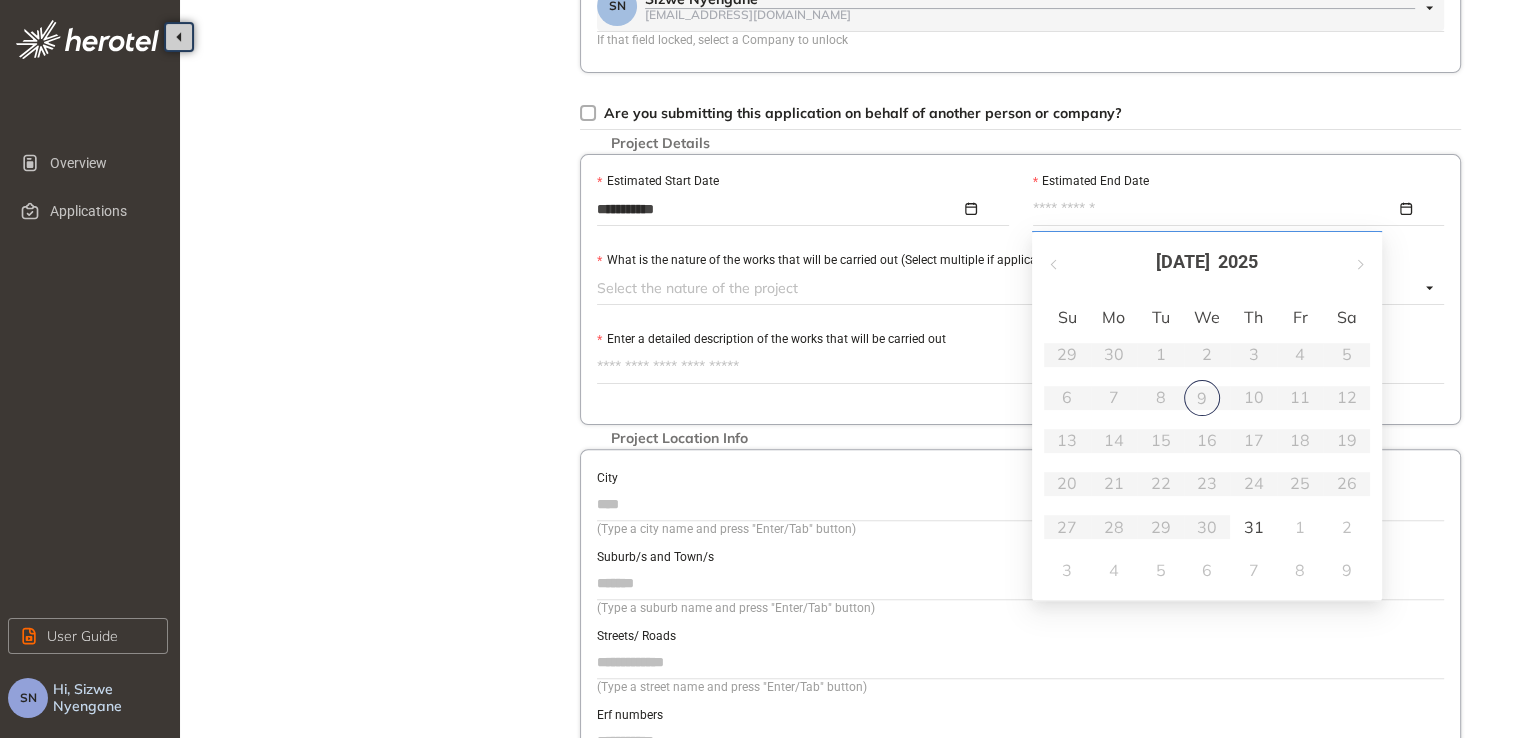 click on "Estimated End Date" at bounding box center (1215, 209) 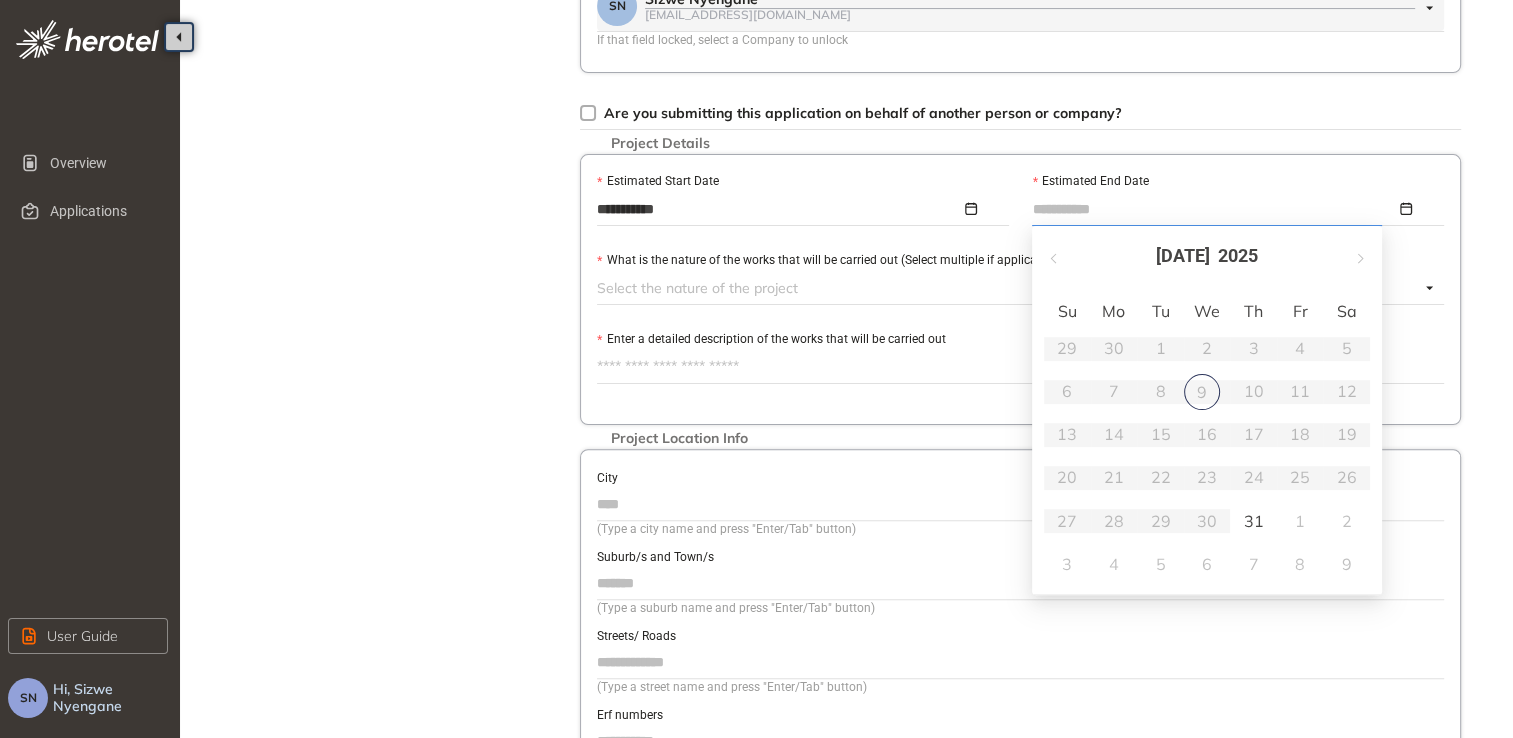 type on "**********" 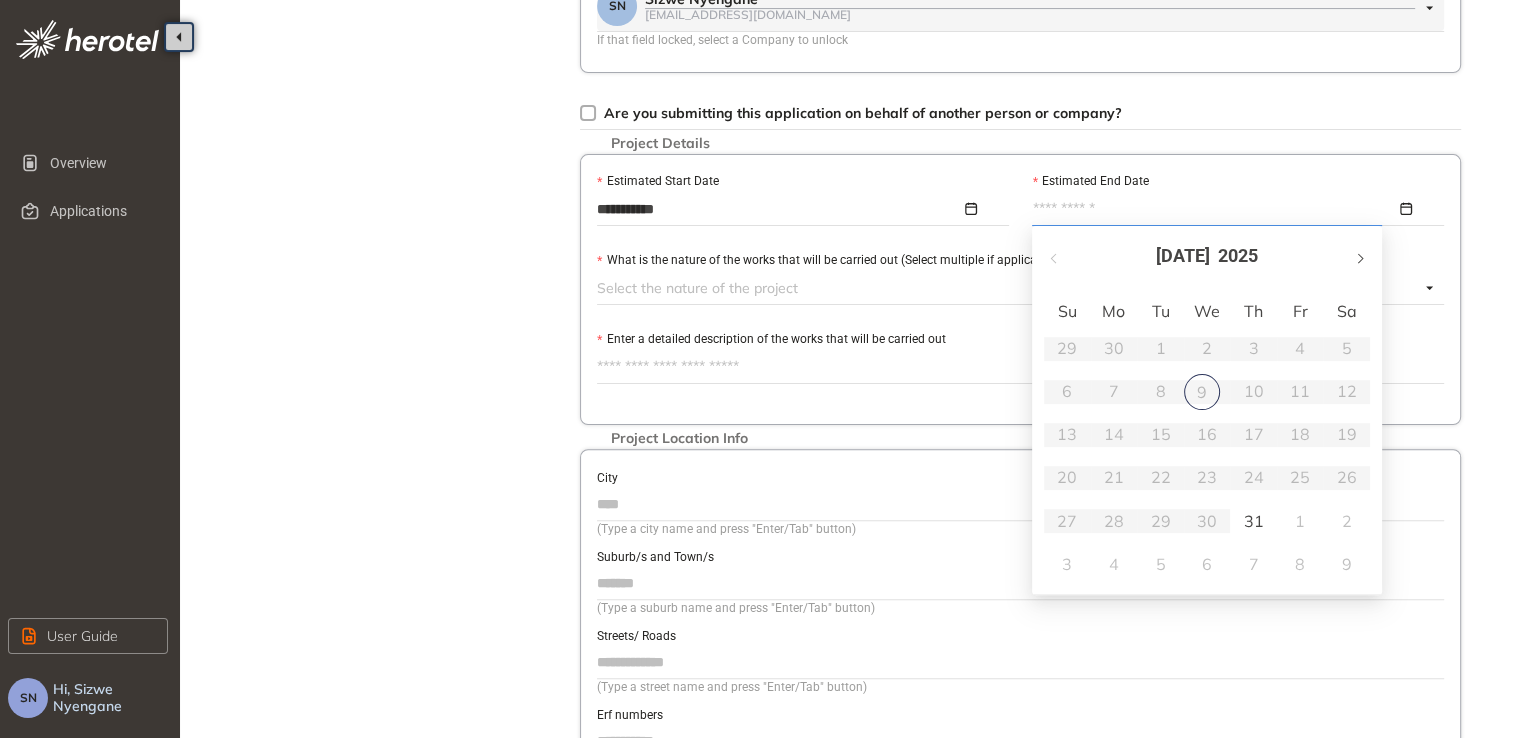 click at bounding box center [1359, 256] 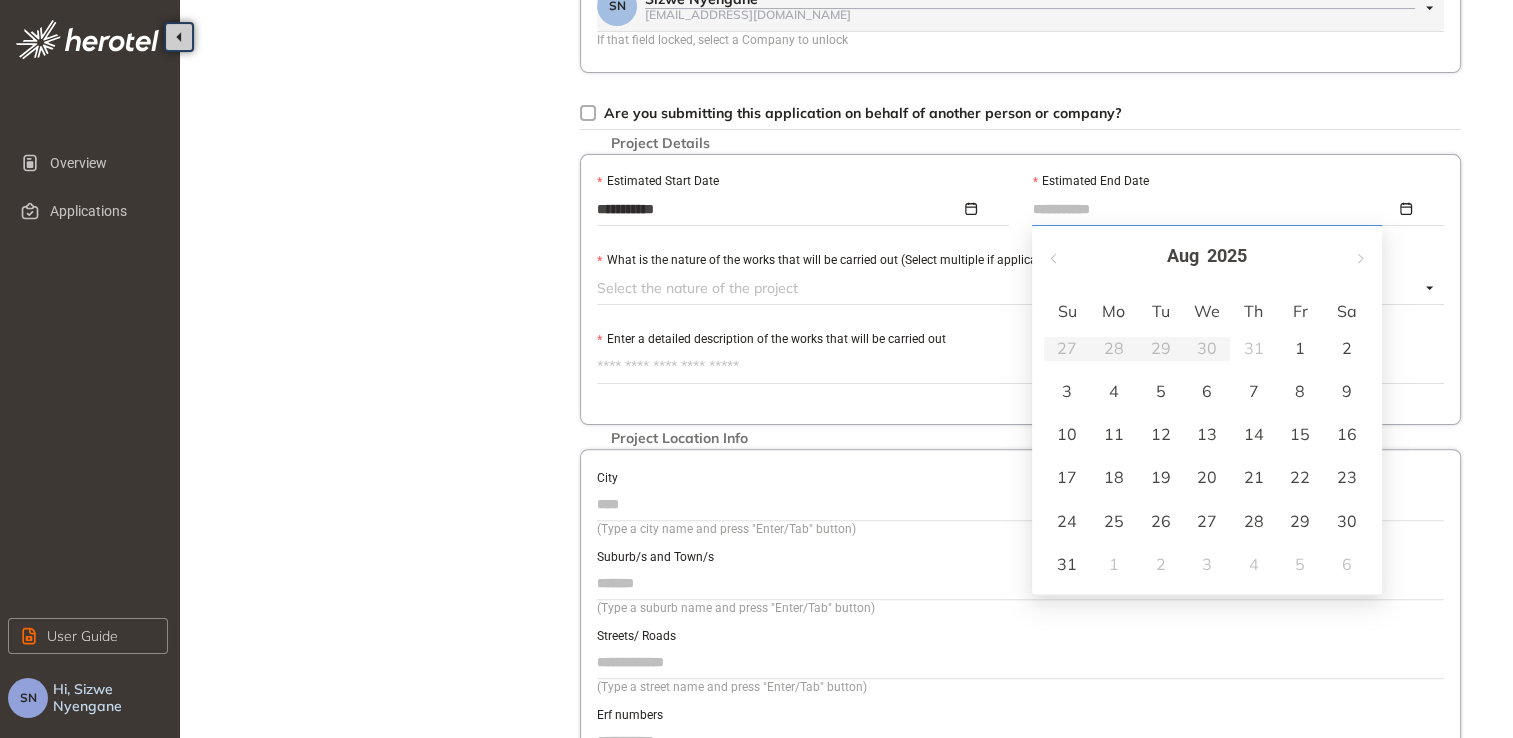 type on "**********" 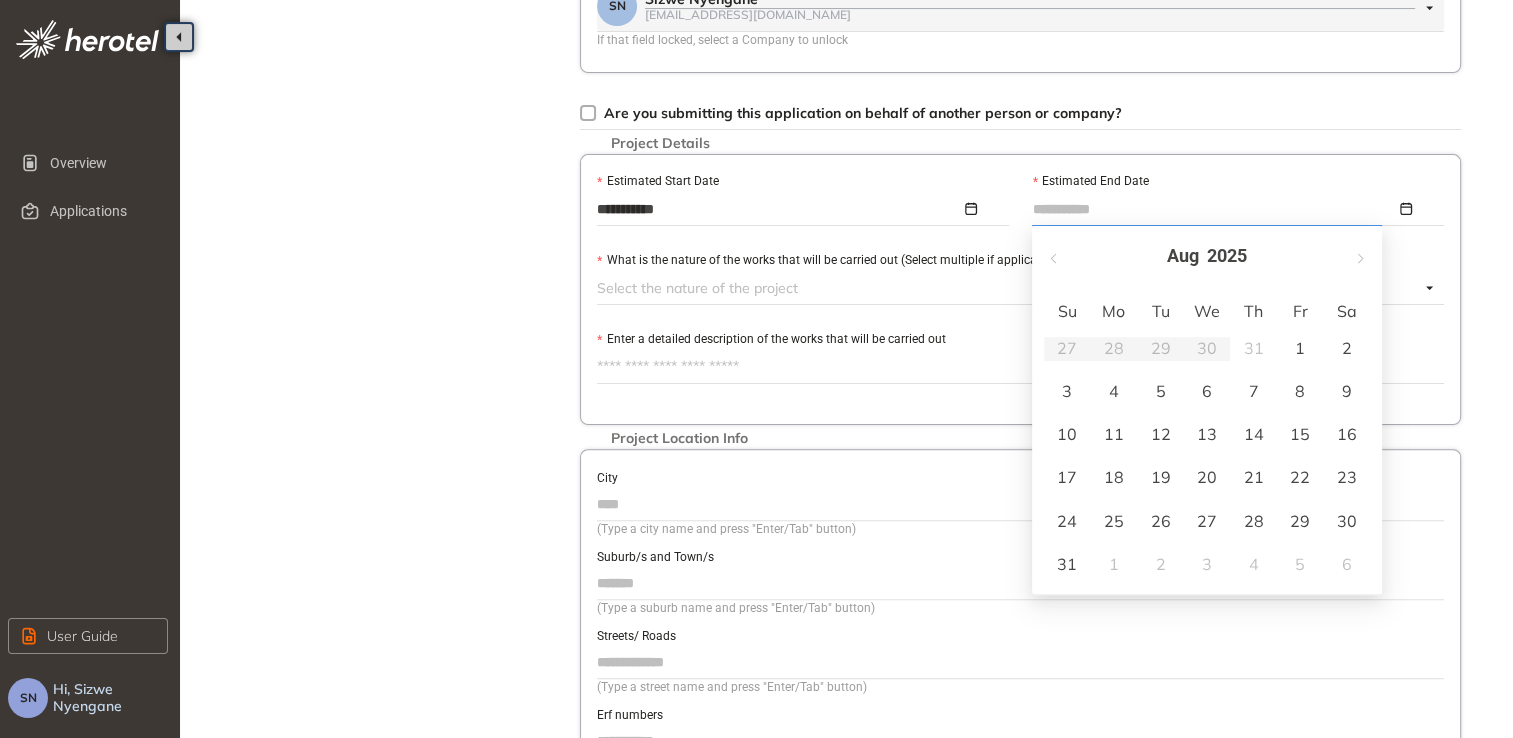 type on "**********" 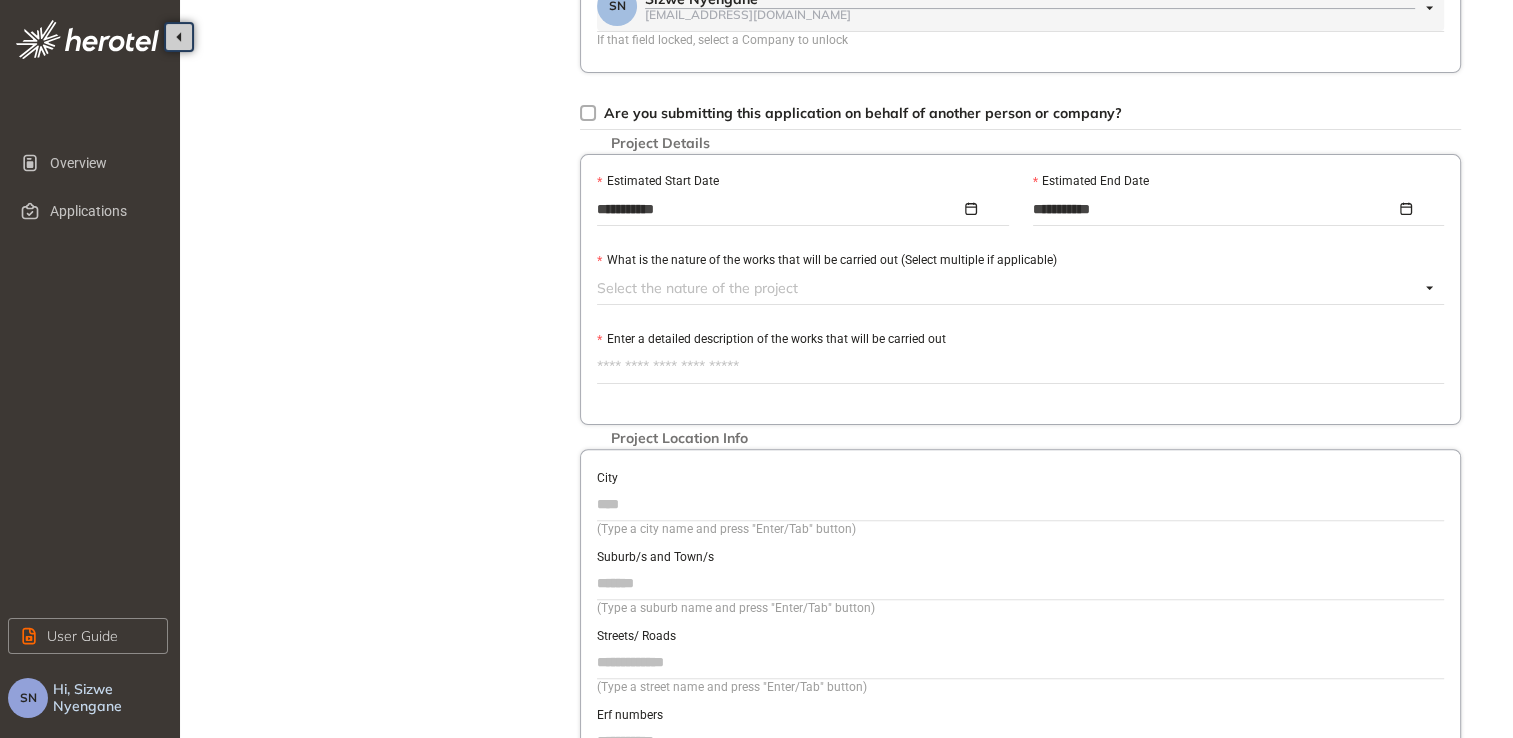click at bounding box center [1008, 288] 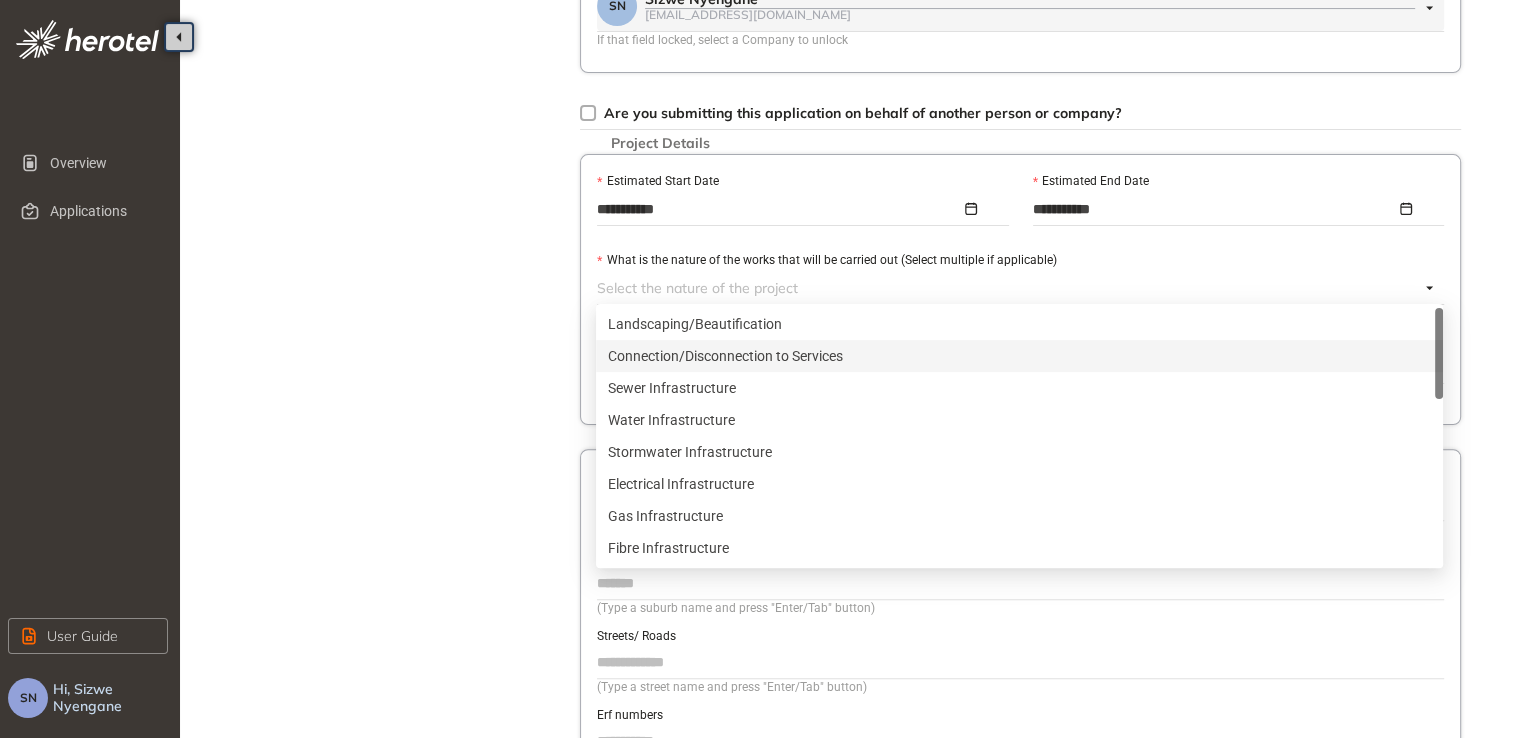 click on "Connection/Disconnection to Services" at bounding box center [1019, 356] 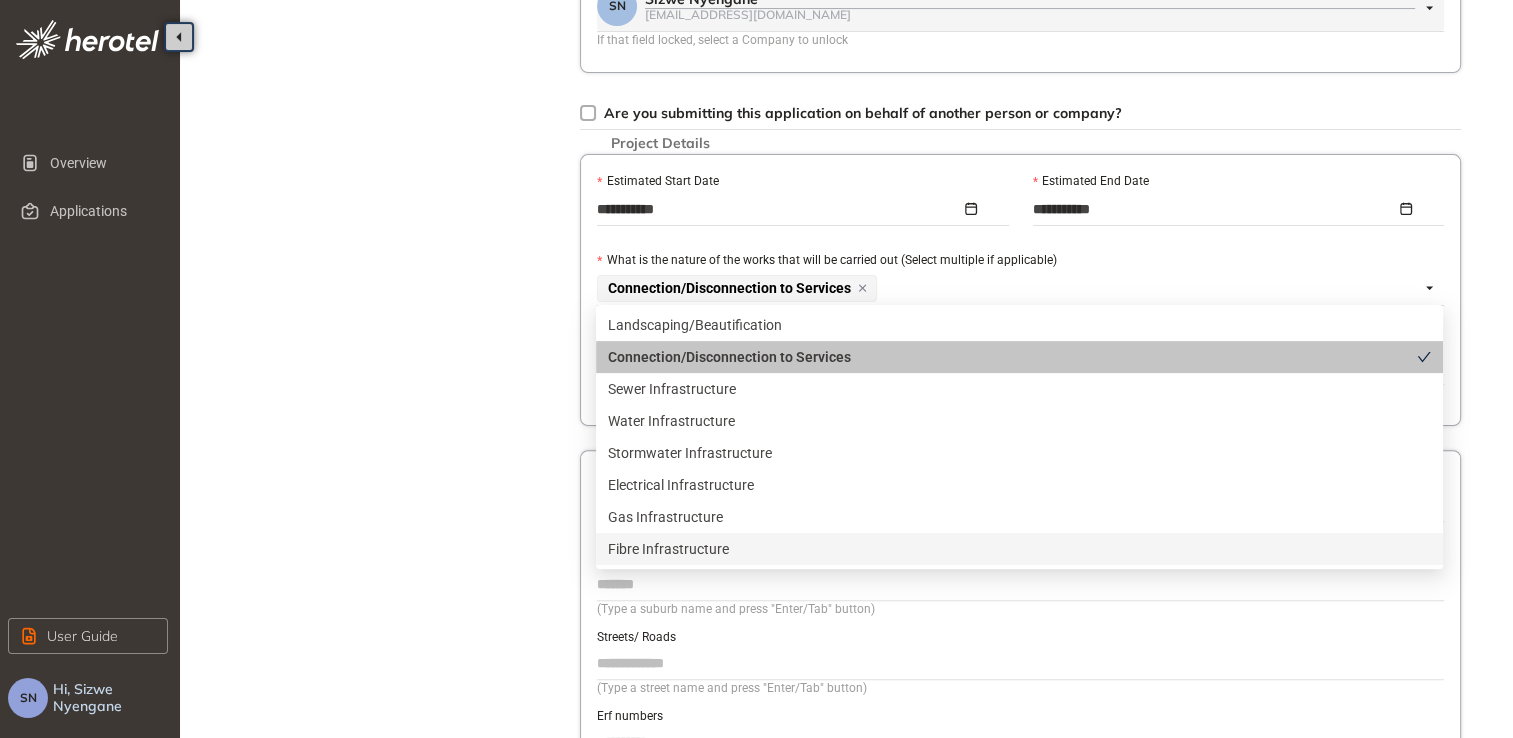 click on "Fibre Infrastructure" at bounding box center (1019, 549) 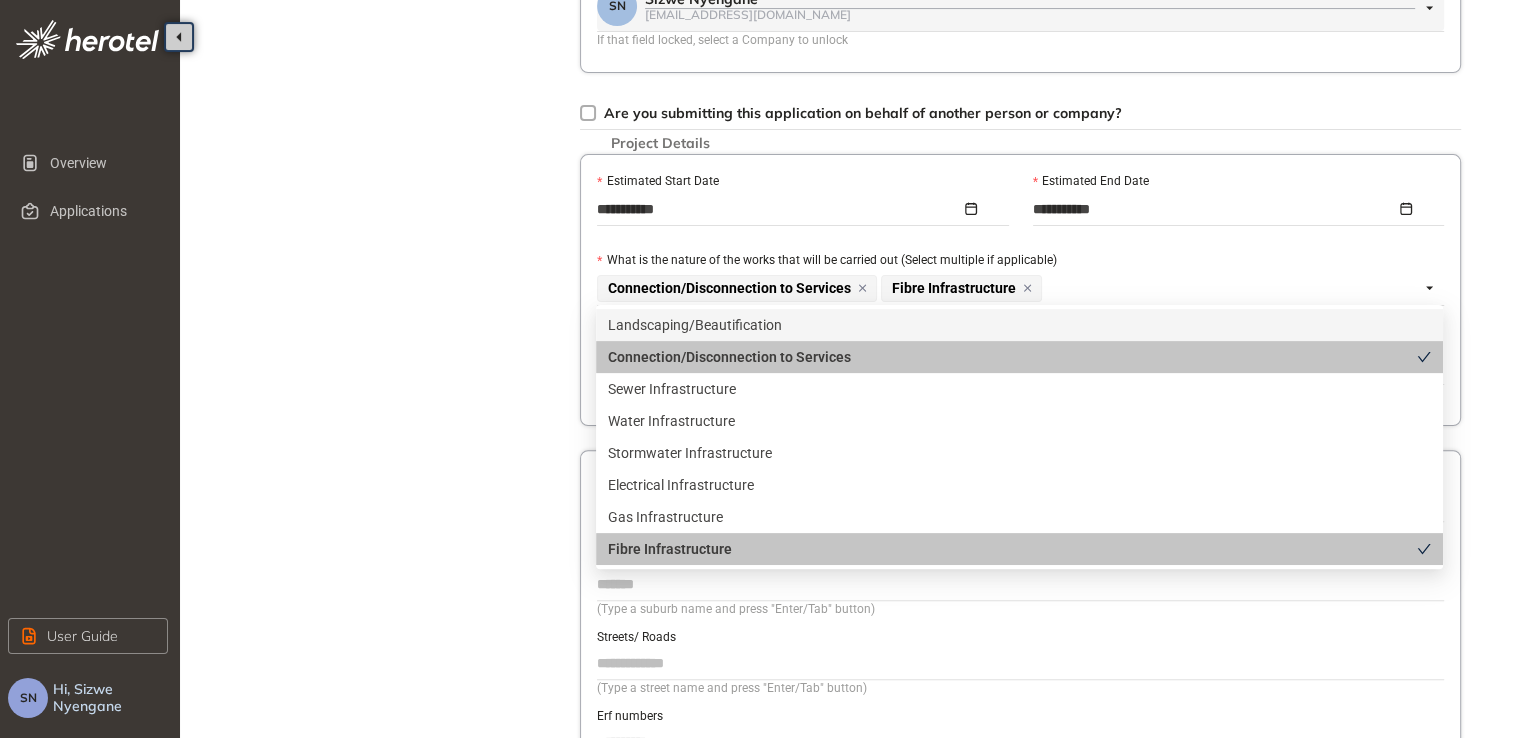 click on "Project Details Location Confirmation Upload documents" at bounding box center [390, 216] 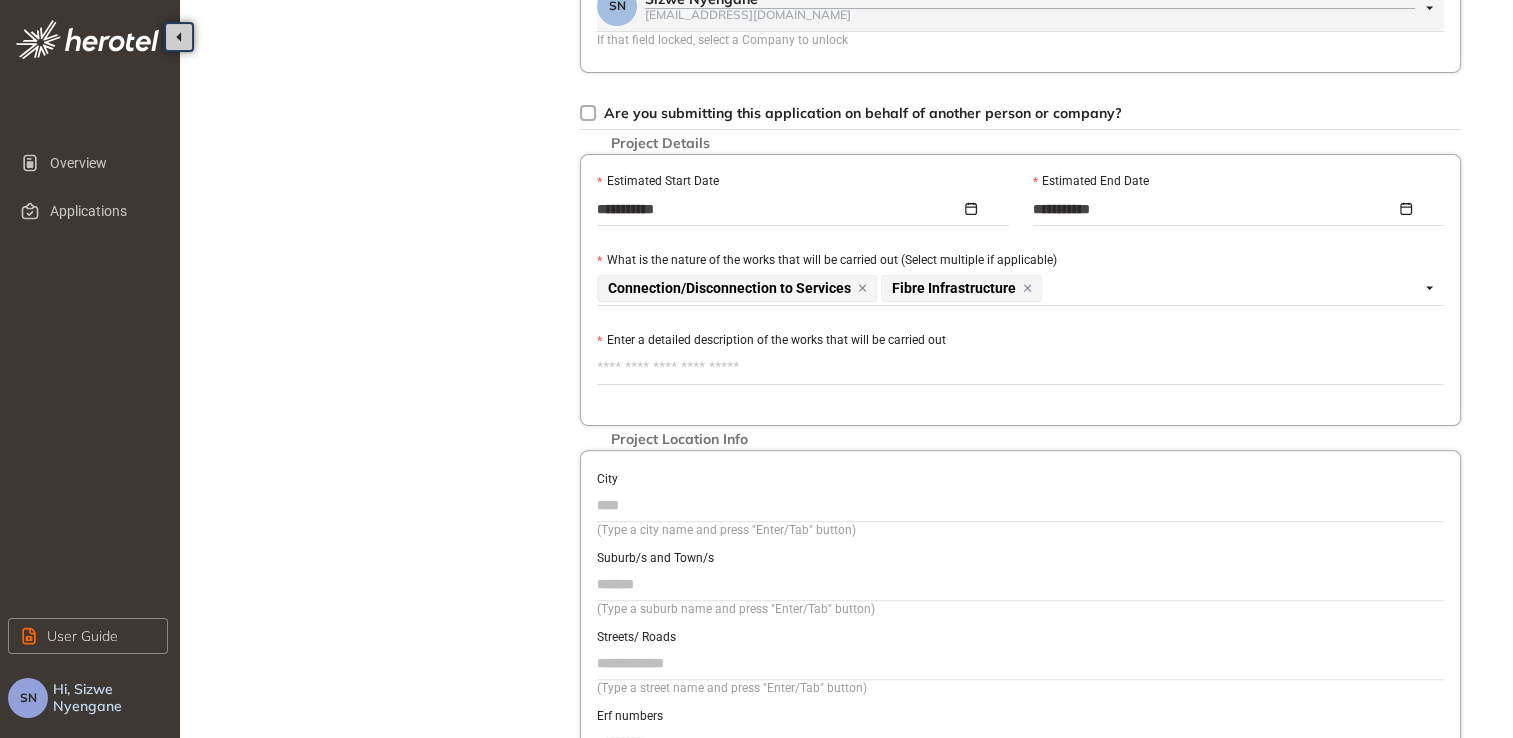 click on "Enter a detailed description of the works that will be carried out" at bounding box center [1020, 368] 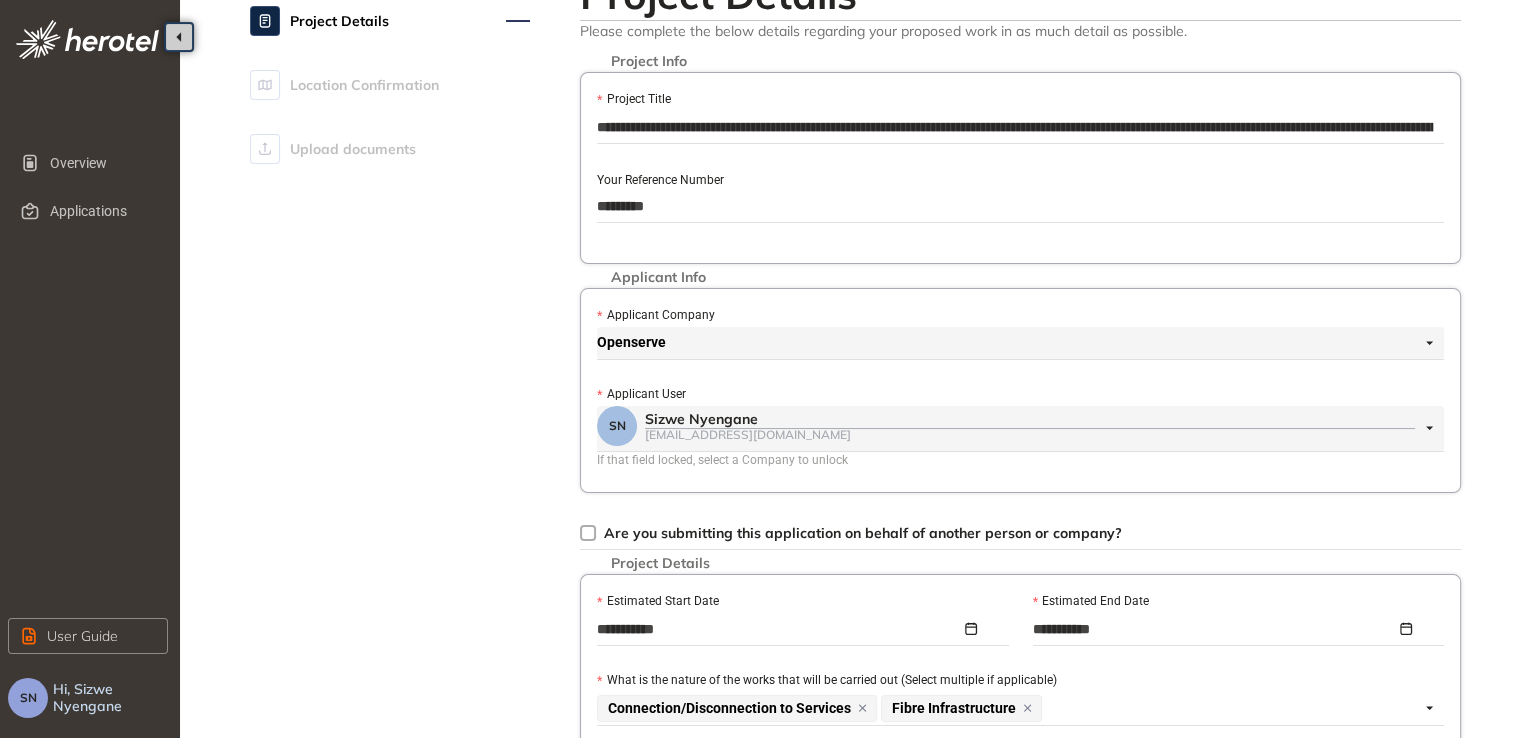 scroll, scrollTop: 0, scrollLeft: 0, axis: both 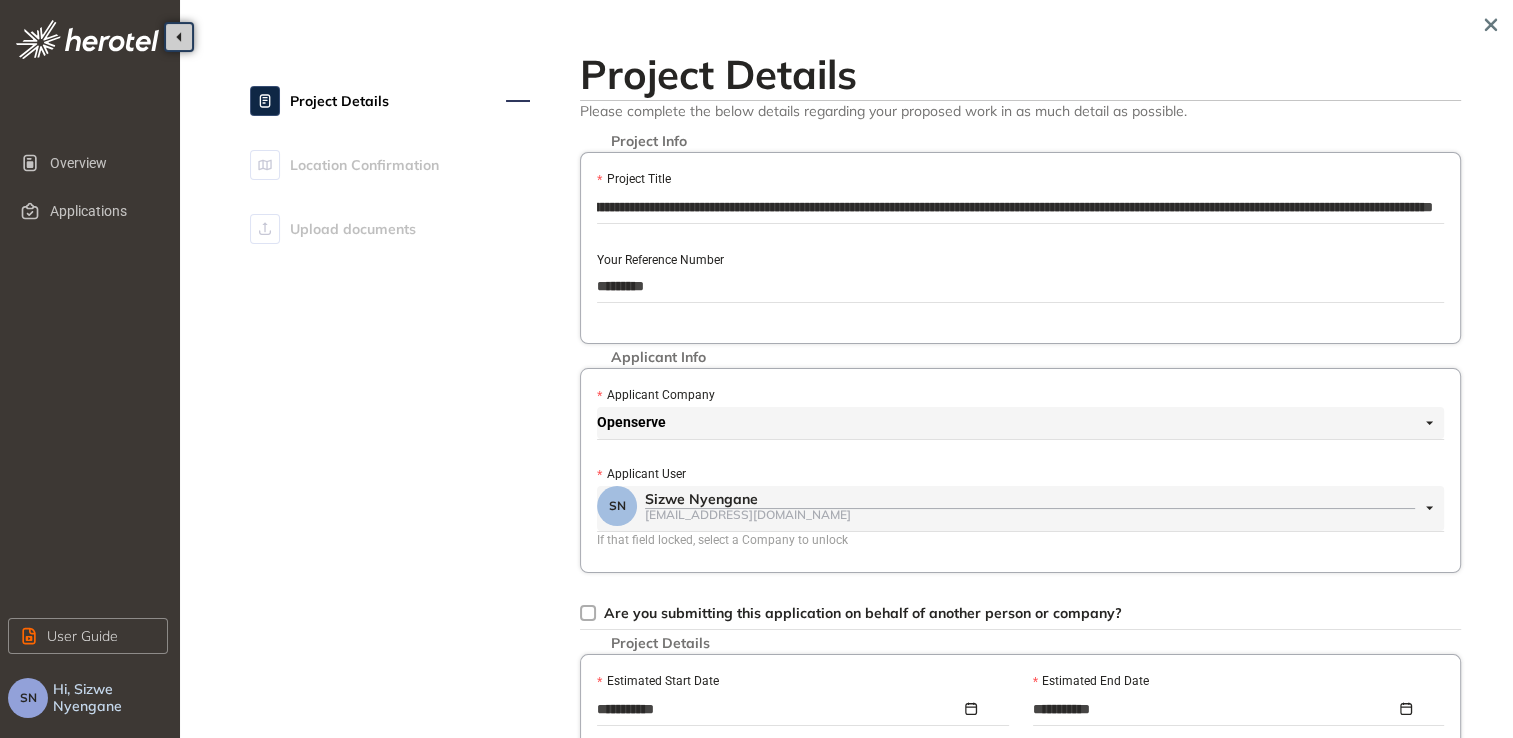 drag, startPoint x: 1057, startPoint y: 204, endPoint x: 1531, endPoint y: 255, distance: 476.73578 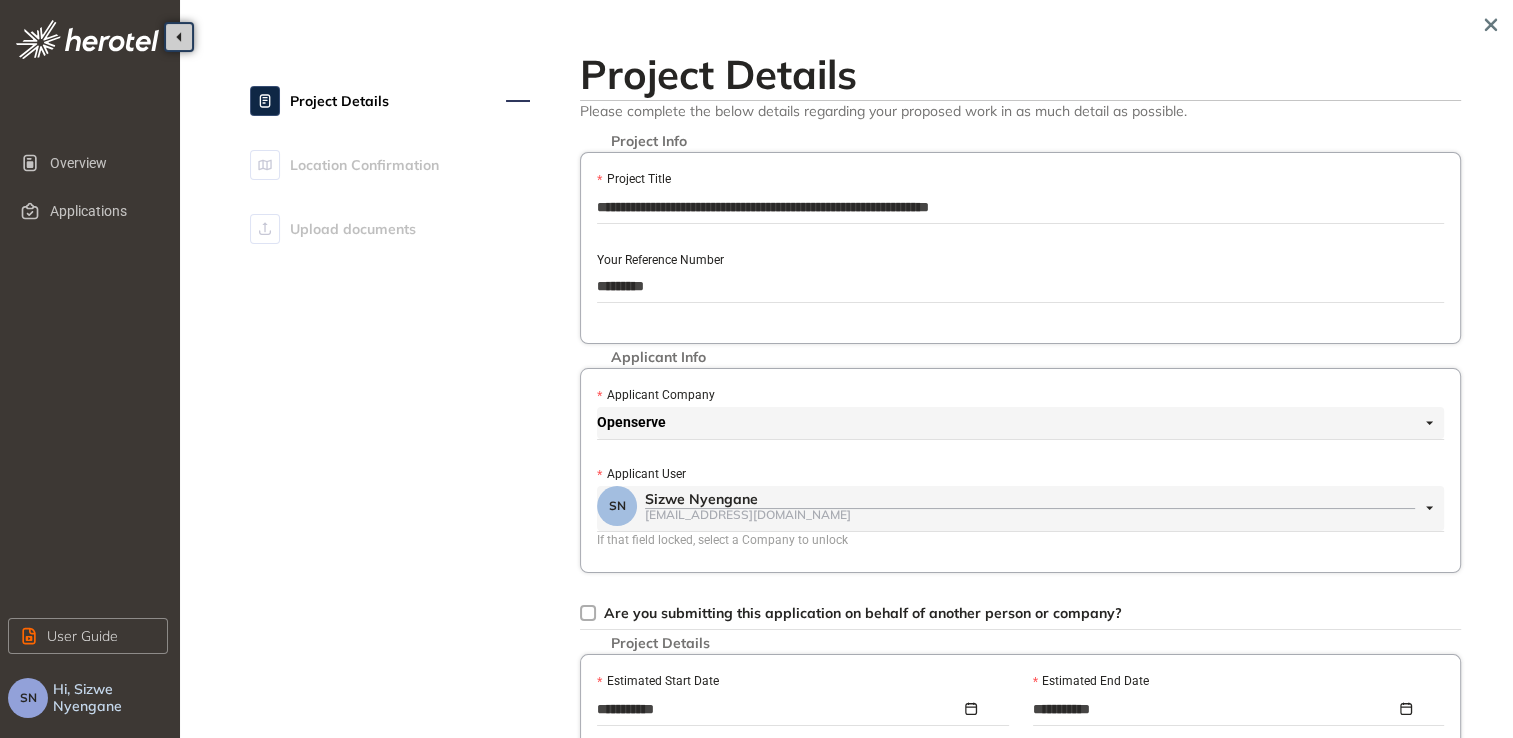 scroll, scrollTop: 0, scrollLeft: 0, axis: both 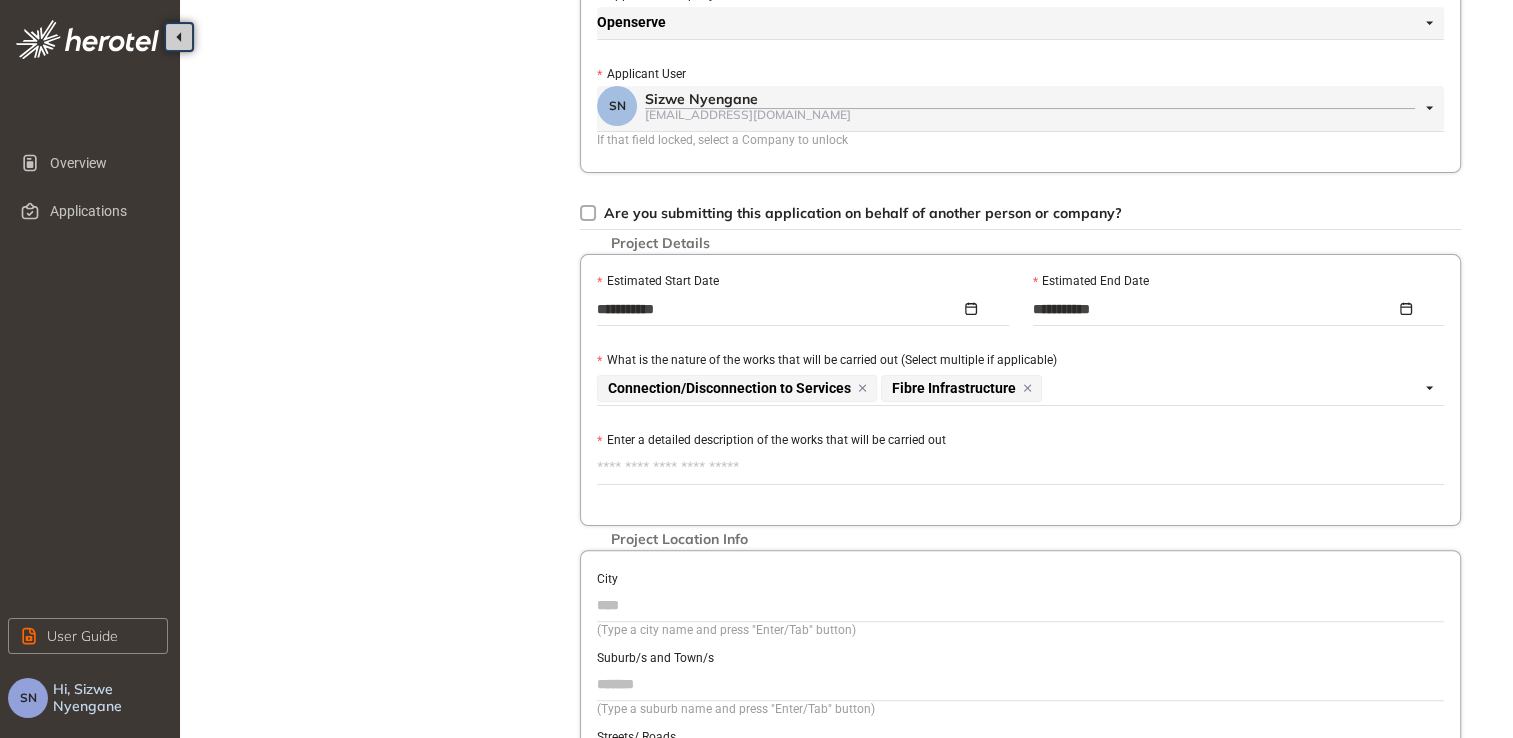 type on "**********" 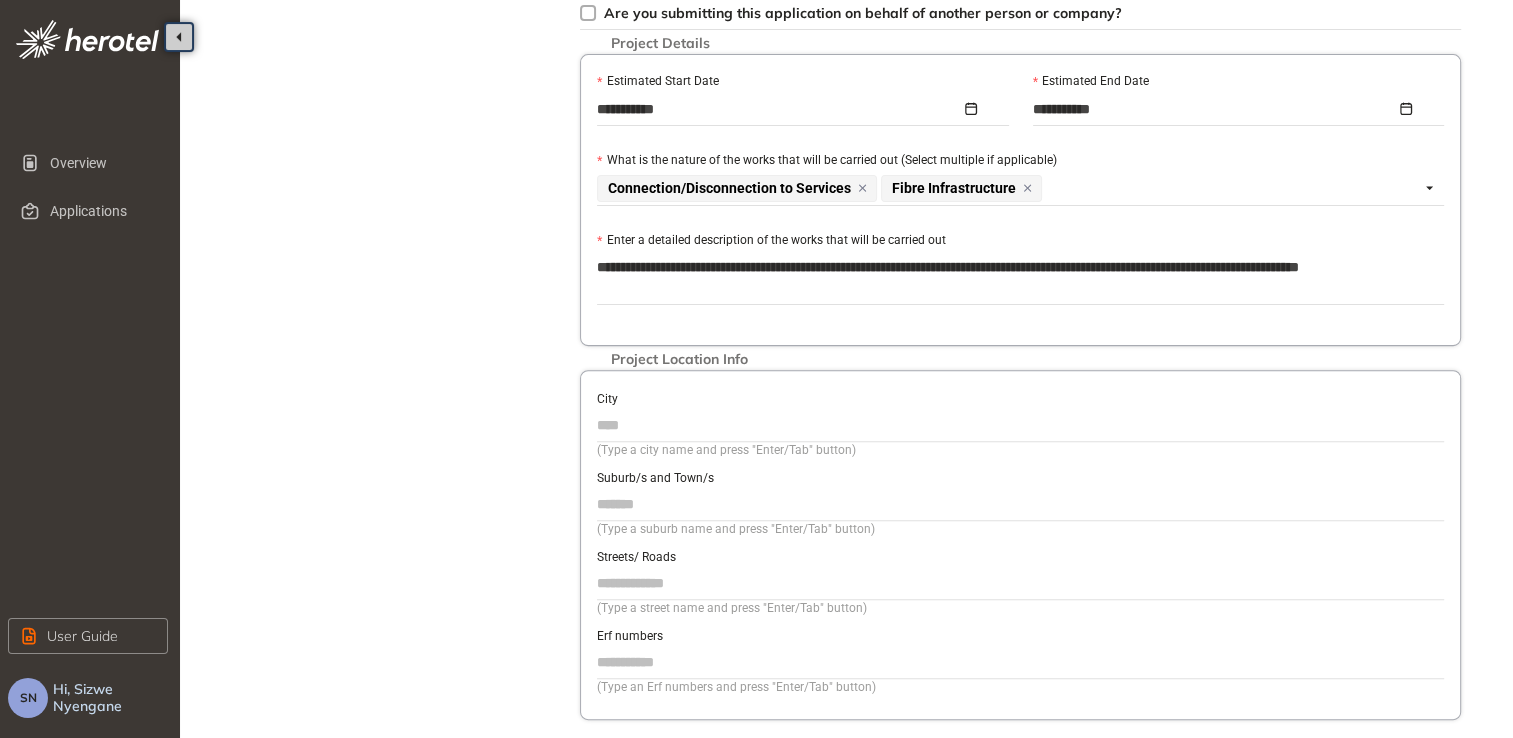scroll, scrollTop: 633, scrollLeft: 0, axis: vertical 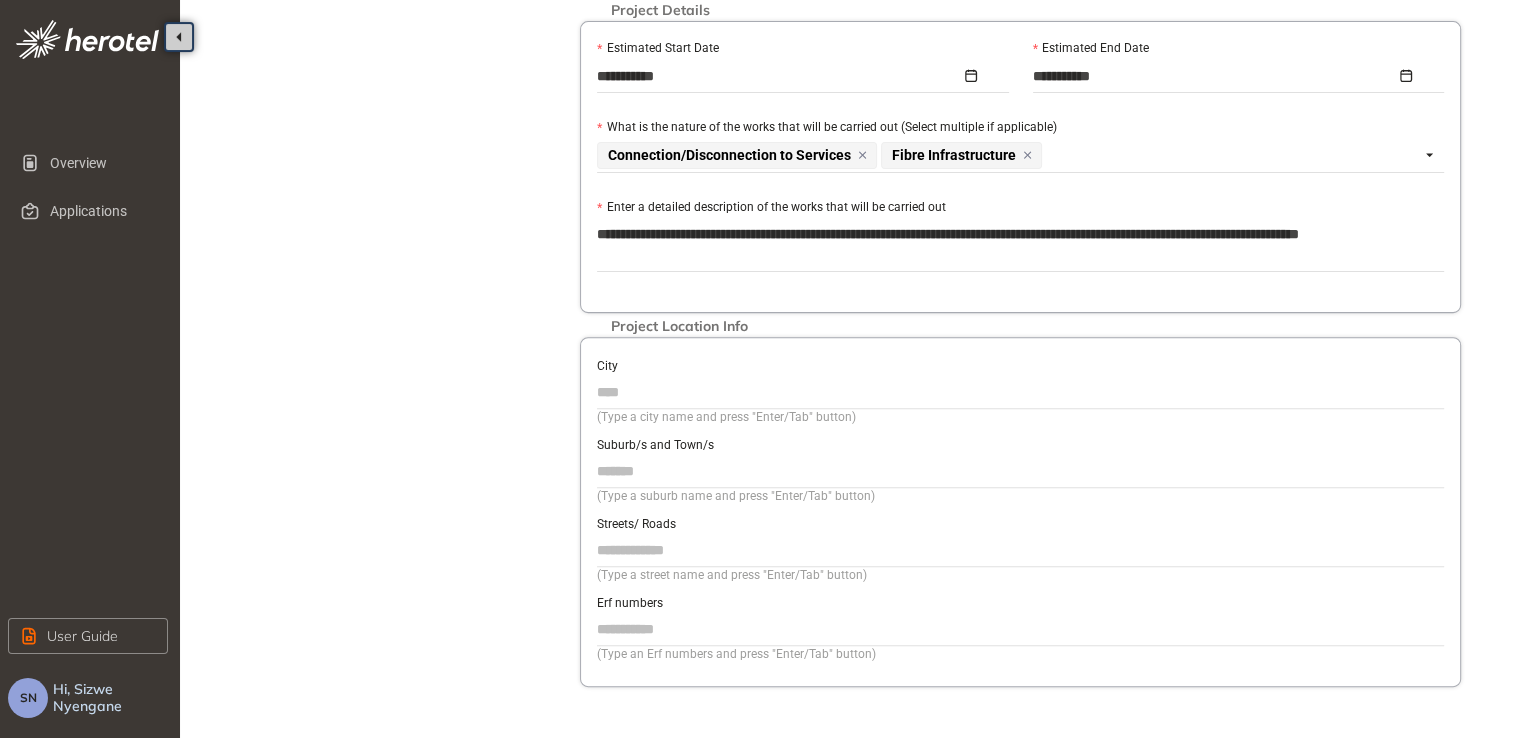 type on "**********" 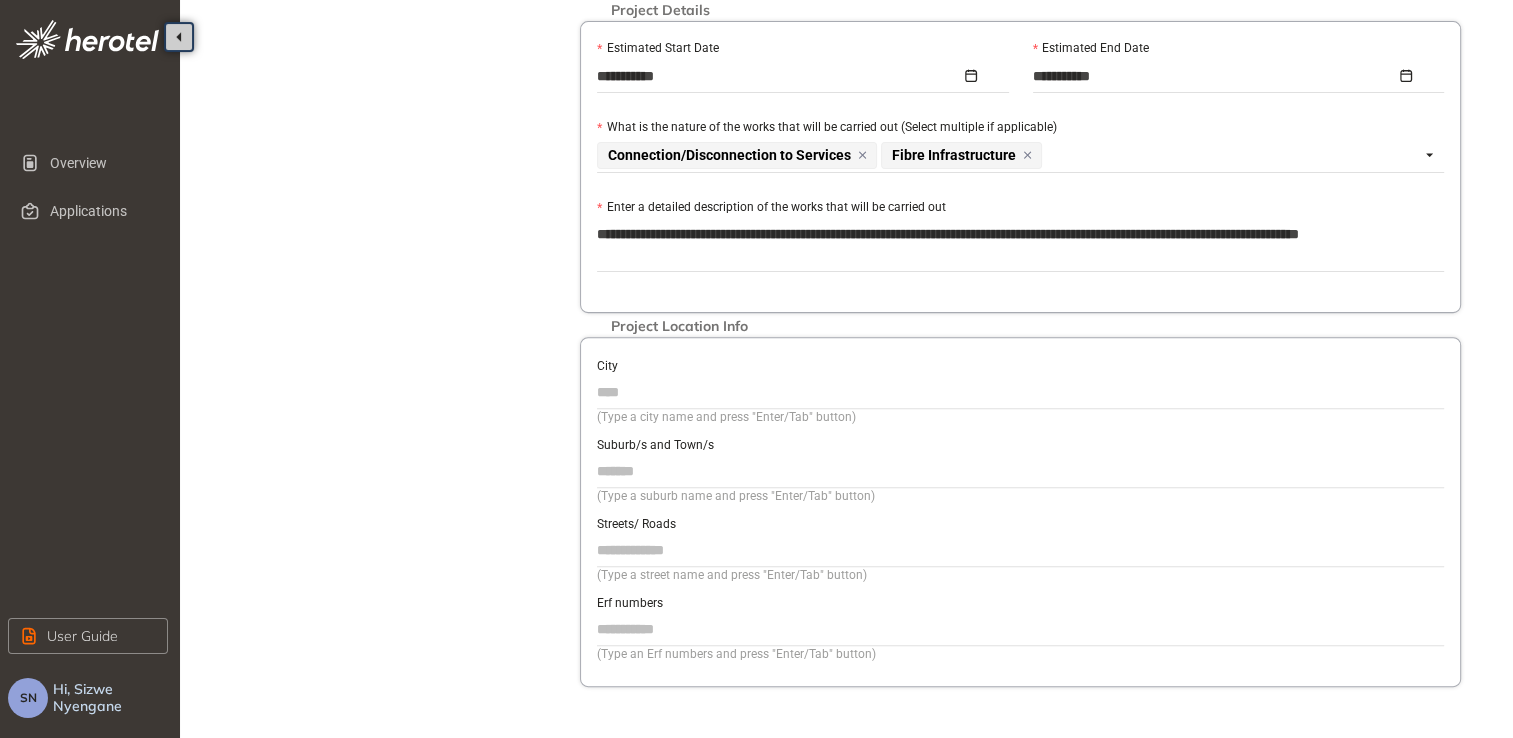 type on "**********" 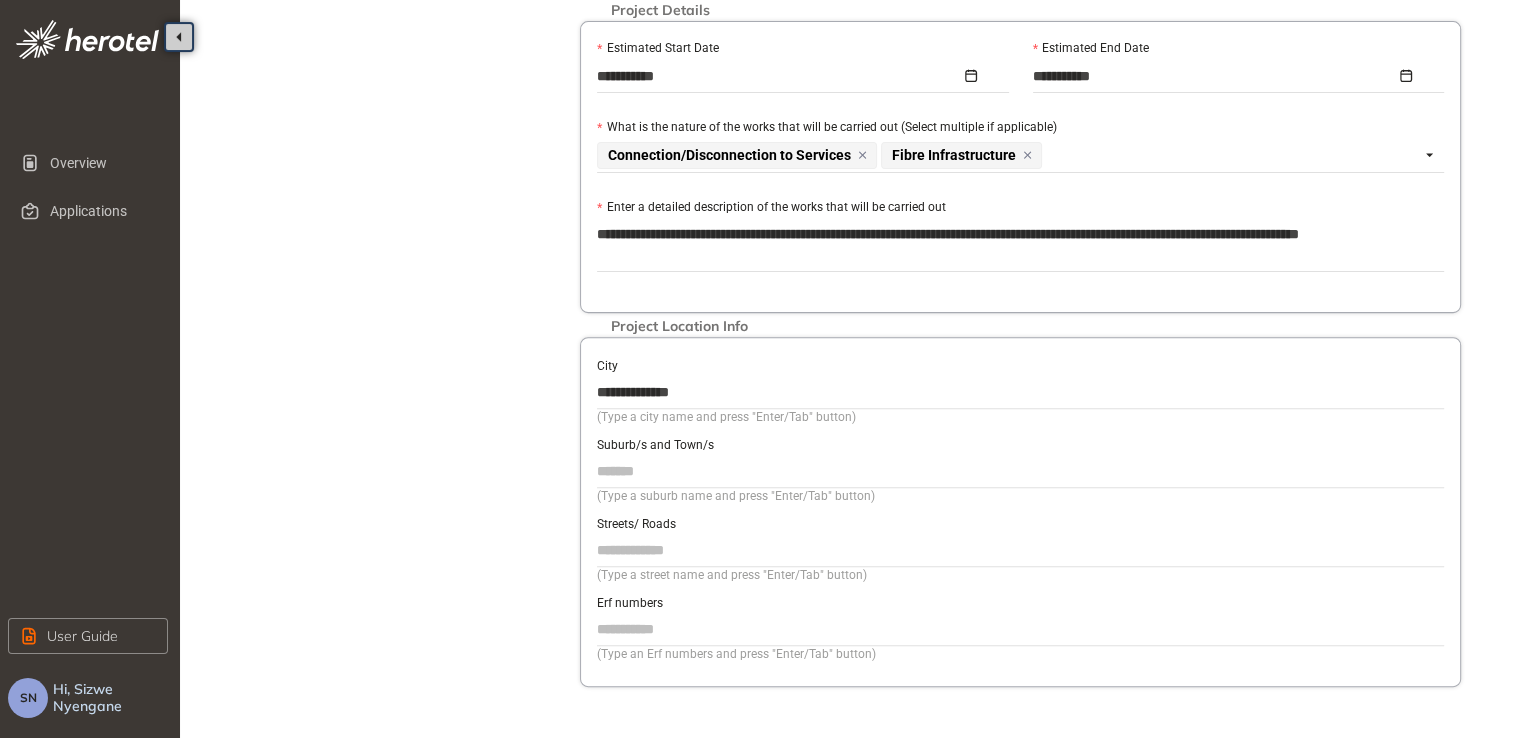type on "**********" 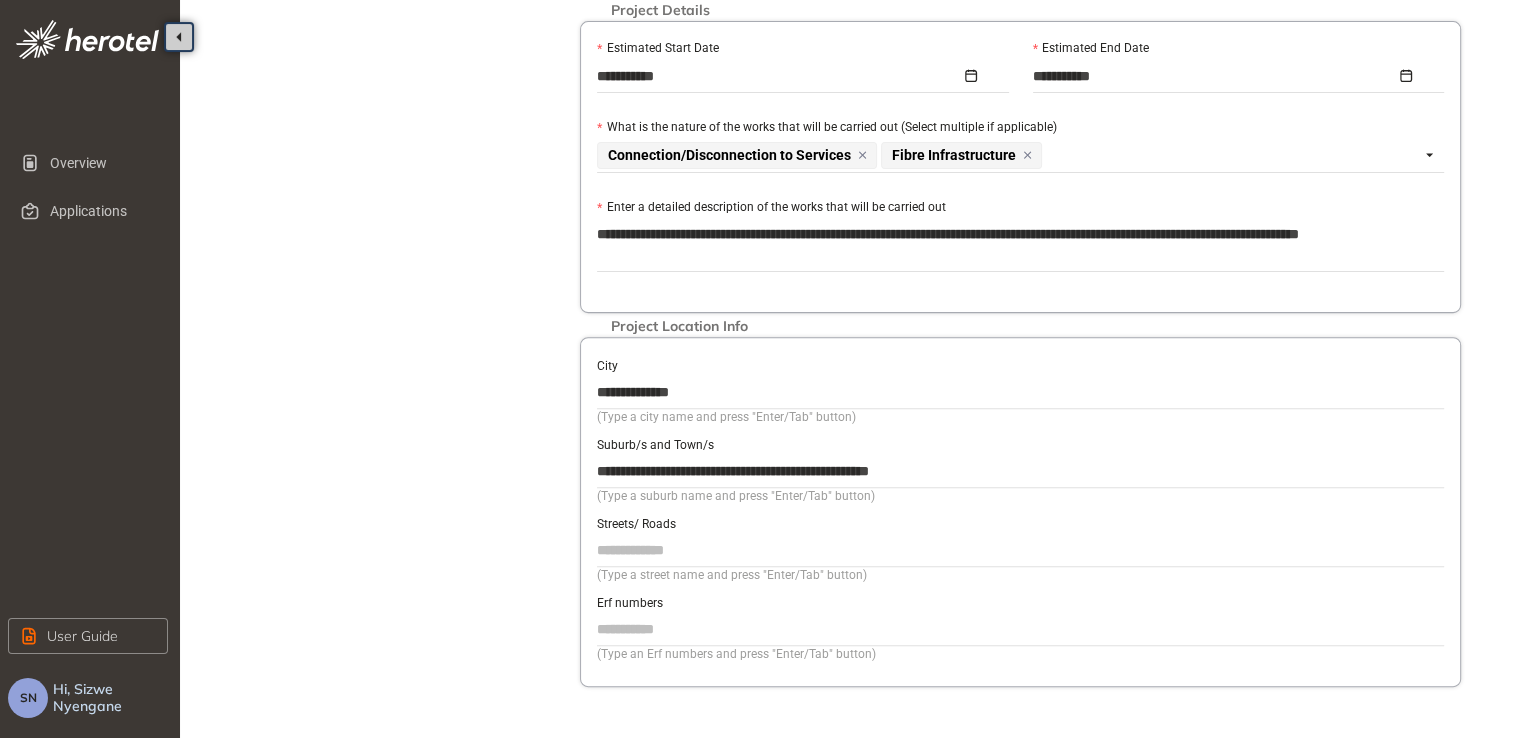 type on "**********" 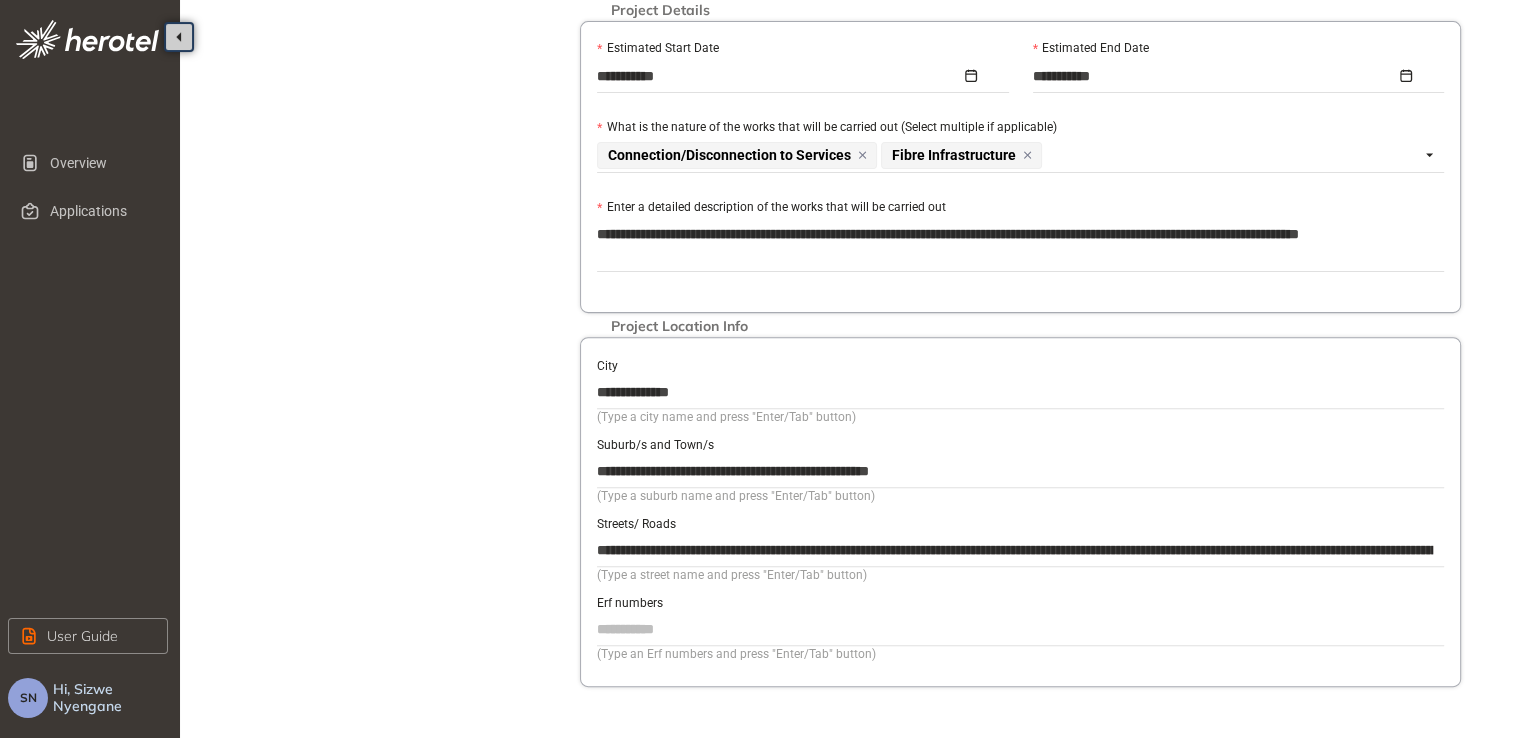 drag, startPoint x: 970, startPoint y: 466, endPoint x: 548, endPoint y: 459, distance: 422.05804 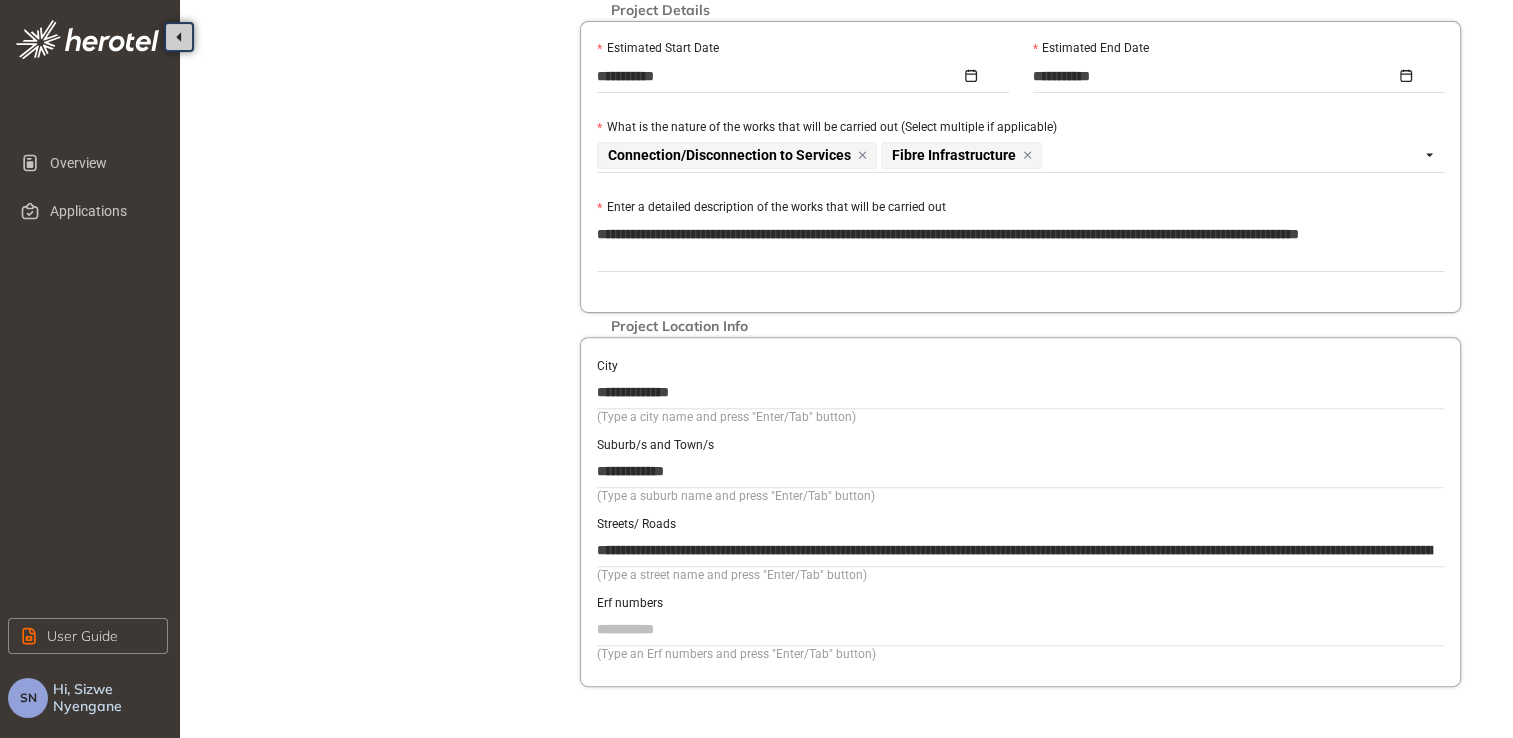 type on "**********" 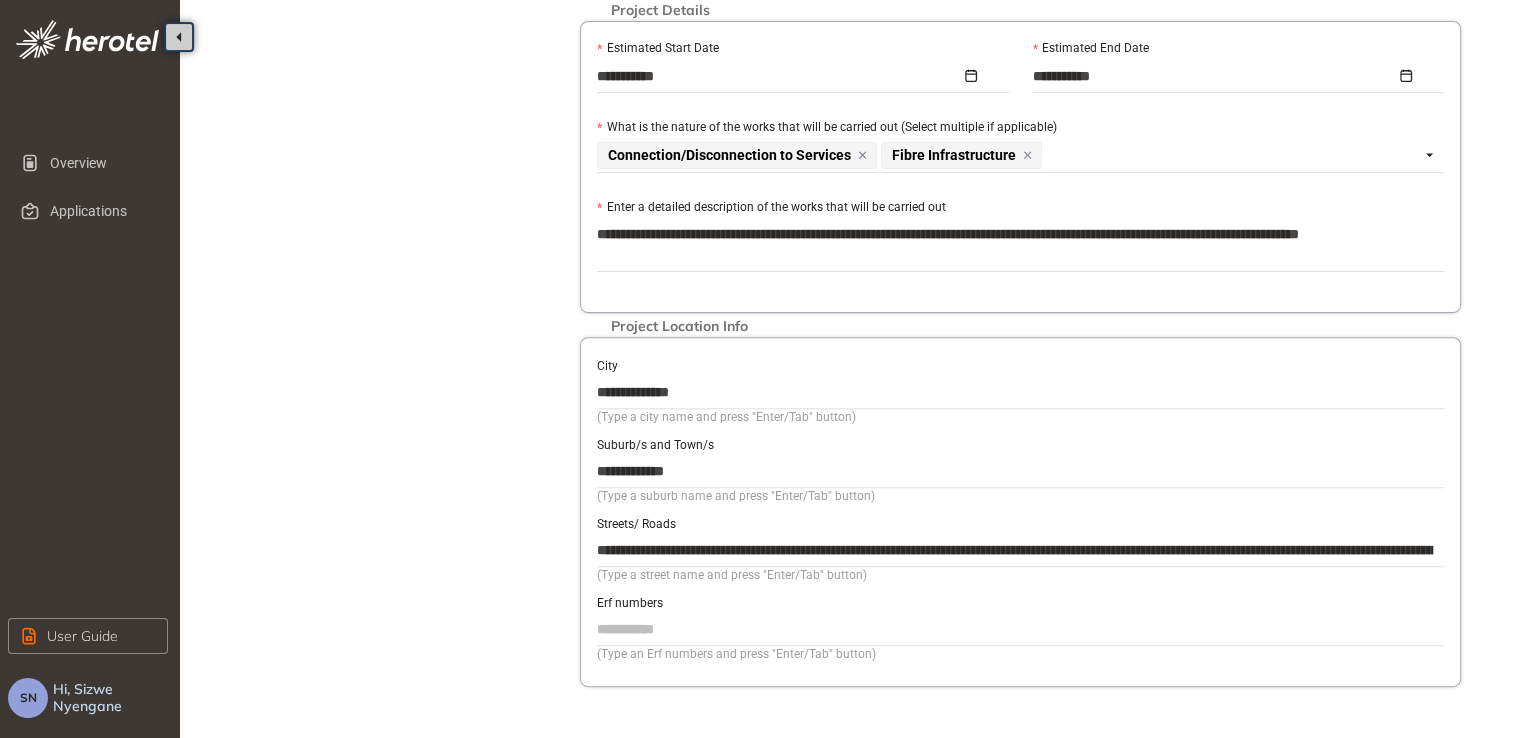 click on "**********" at bounding box center [1020, 550] 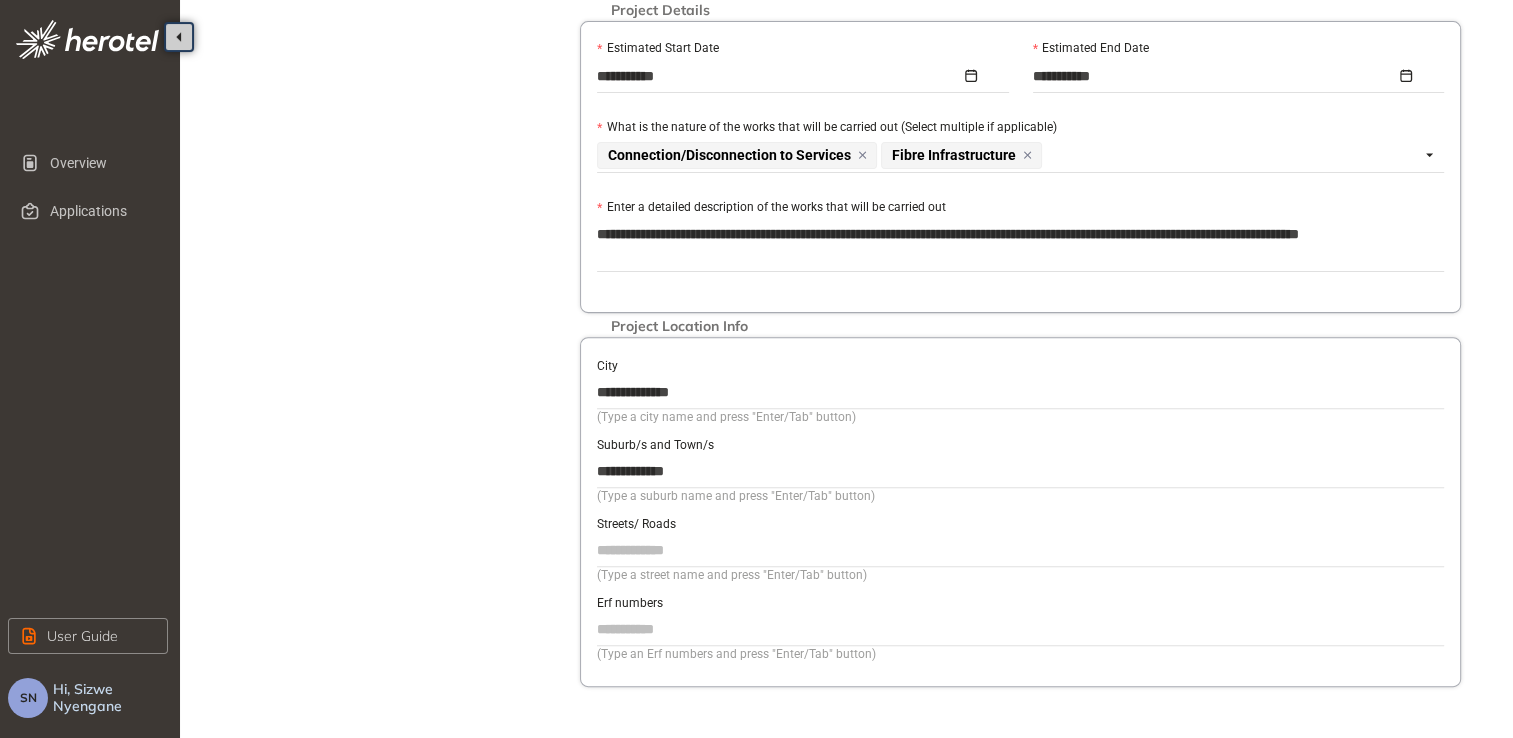 paste on "**********" 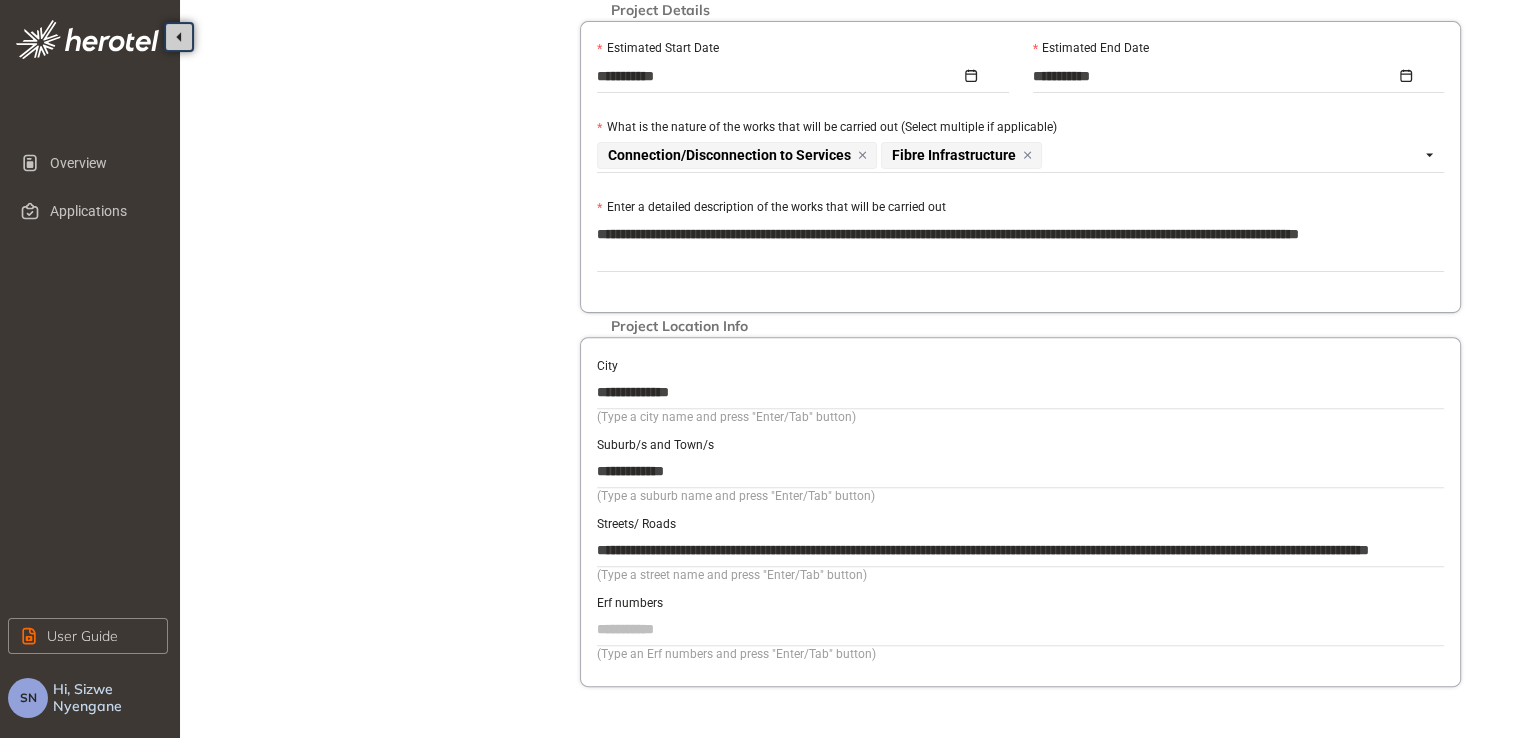 scroll, scrollTop: 0, scrollLeft: 364, axis: horizontal 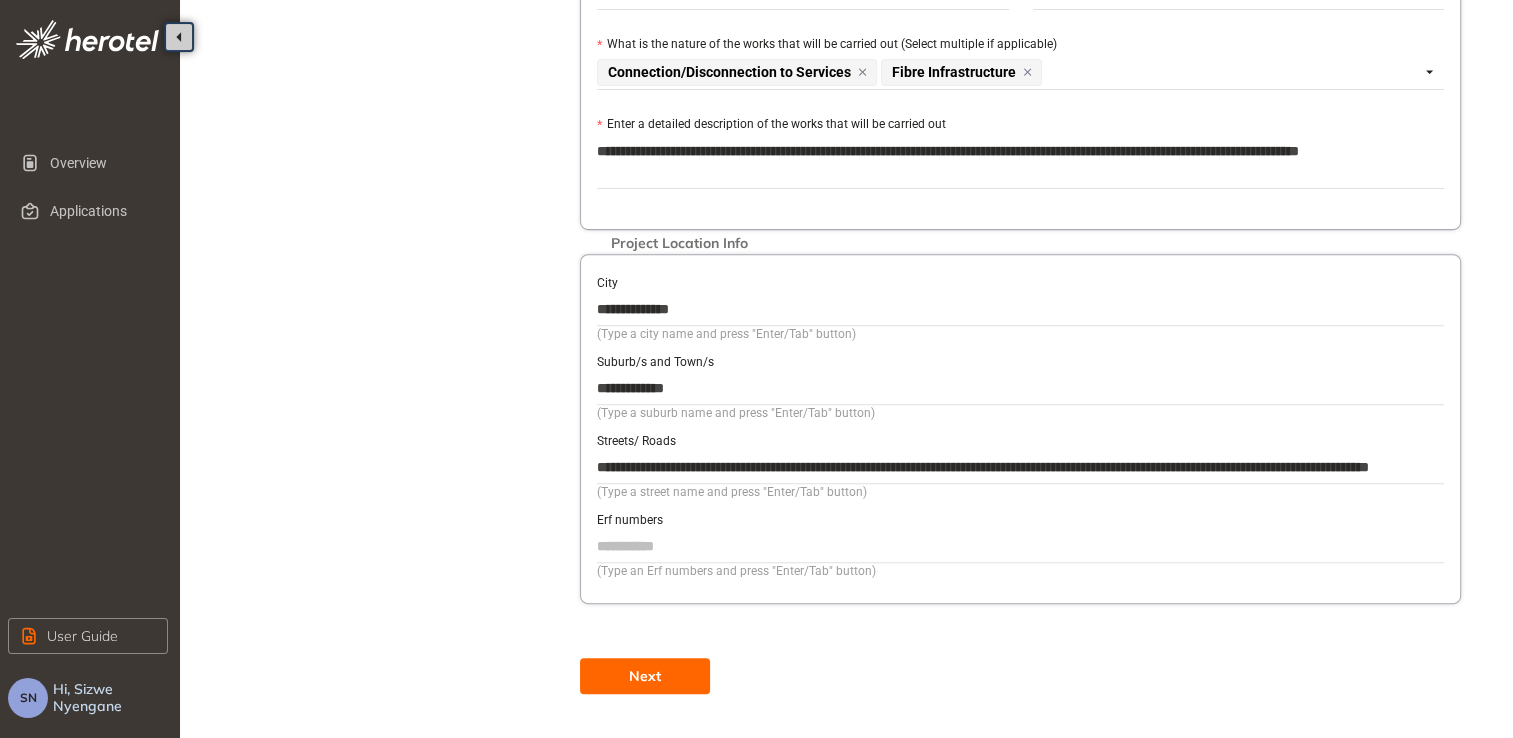 type on "**********" 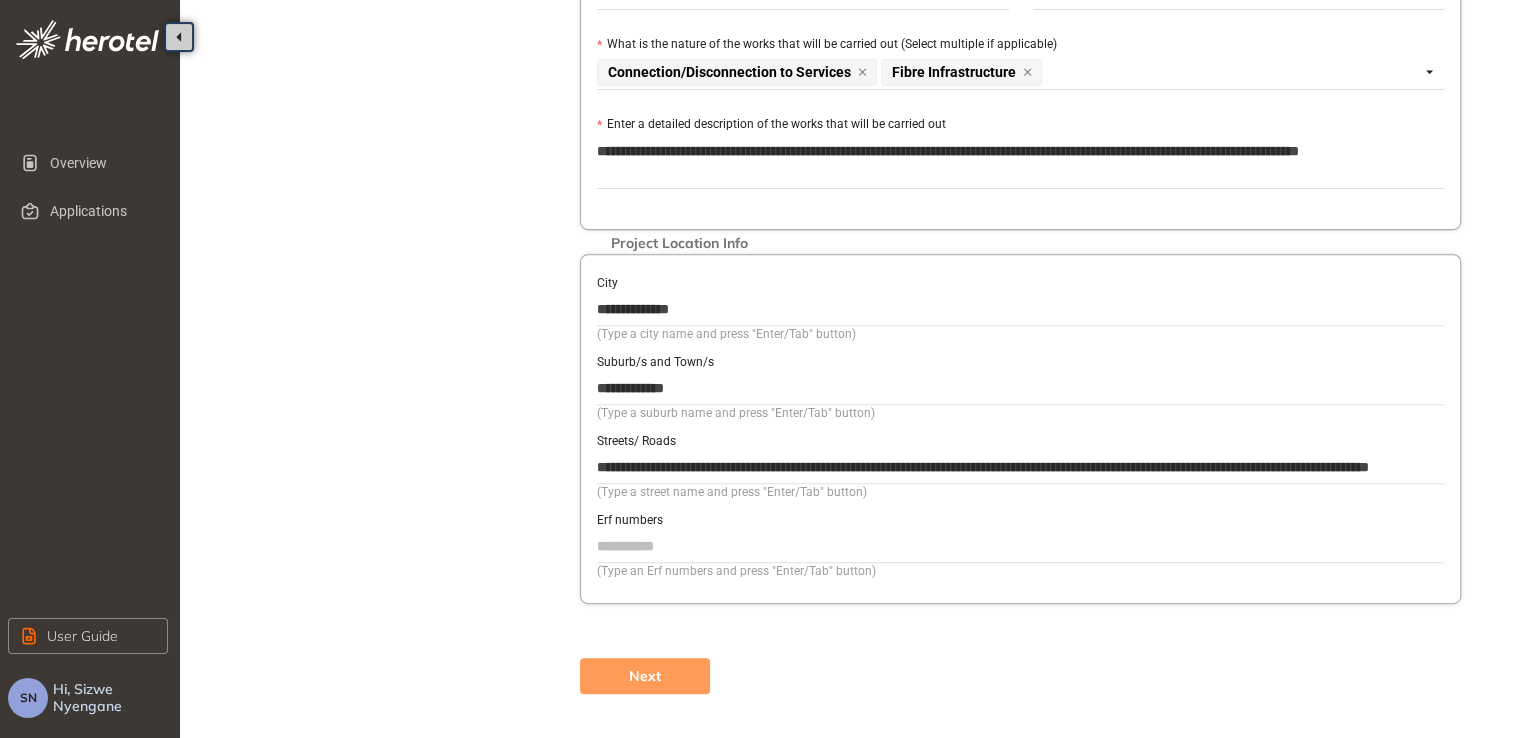 scroll, scrollTop: 0, scrollLeft: 0, axis: both 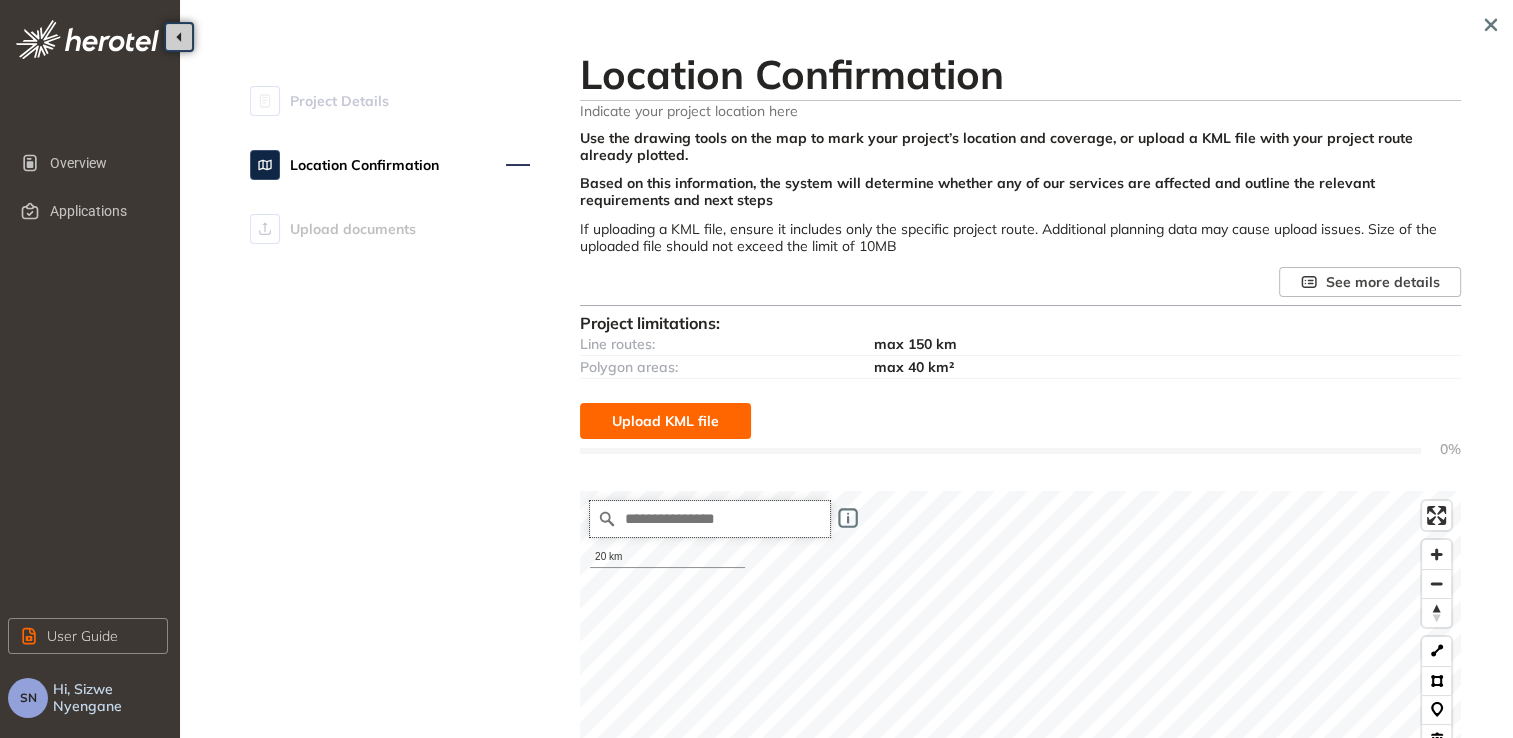 click at bounding box center (710, 519) 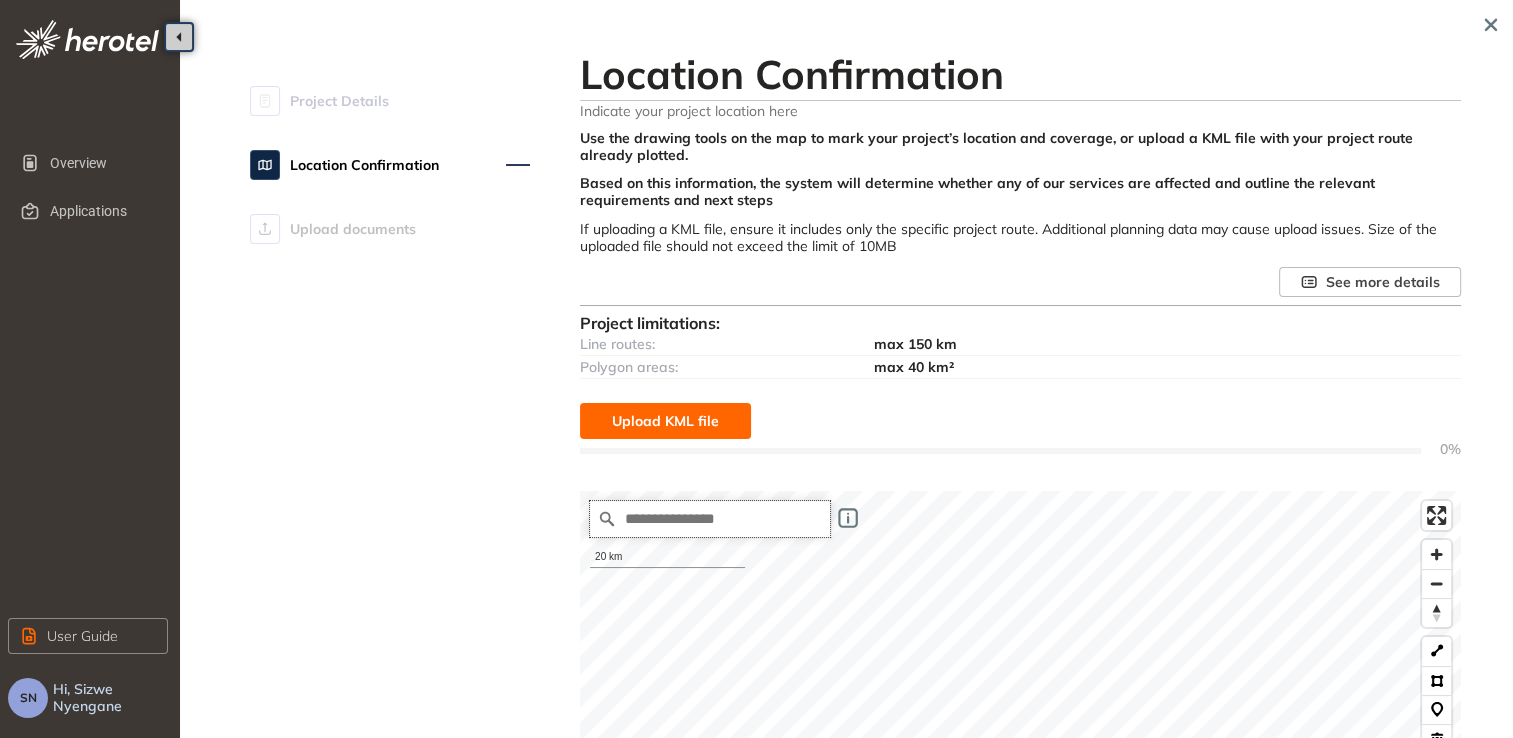 paste on "**********" 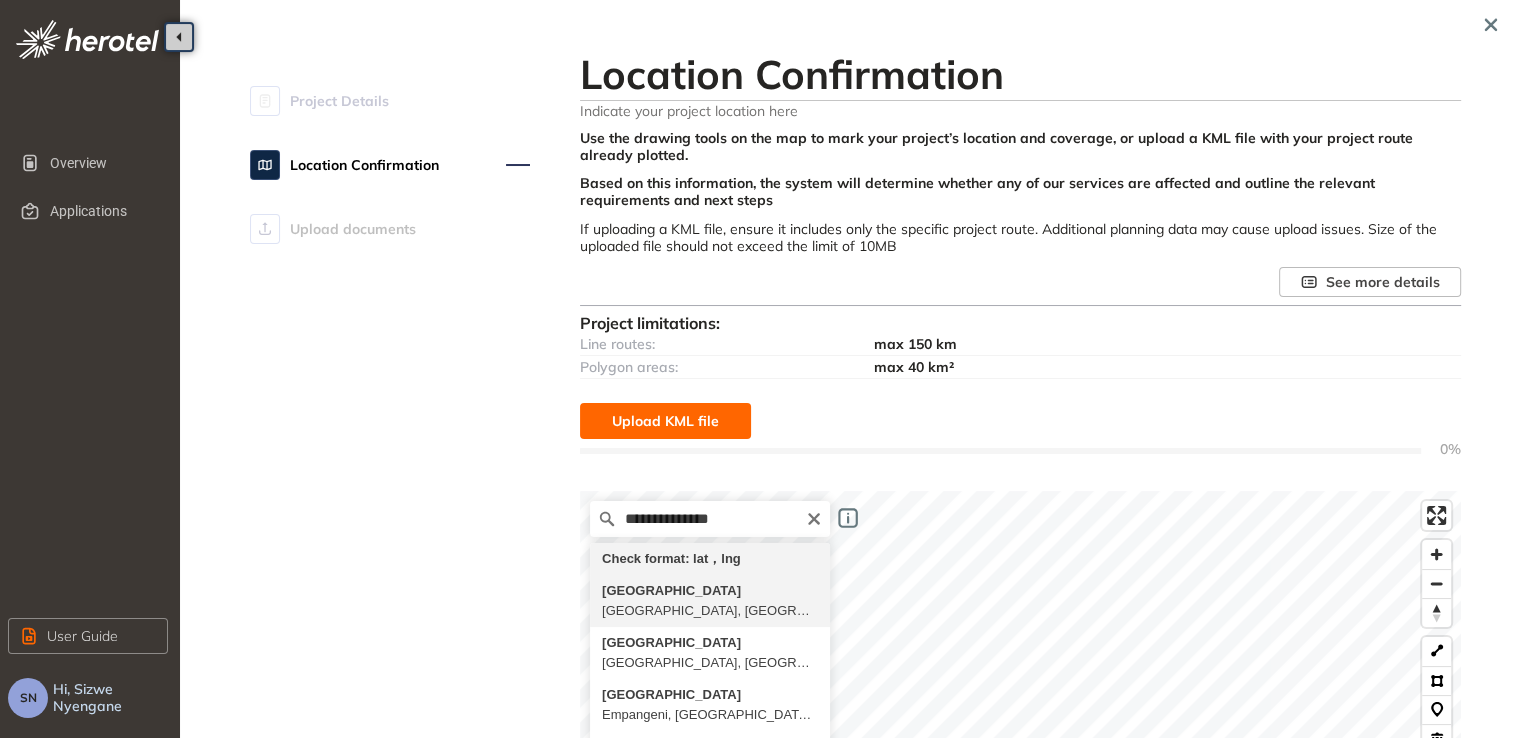 type on "**********" 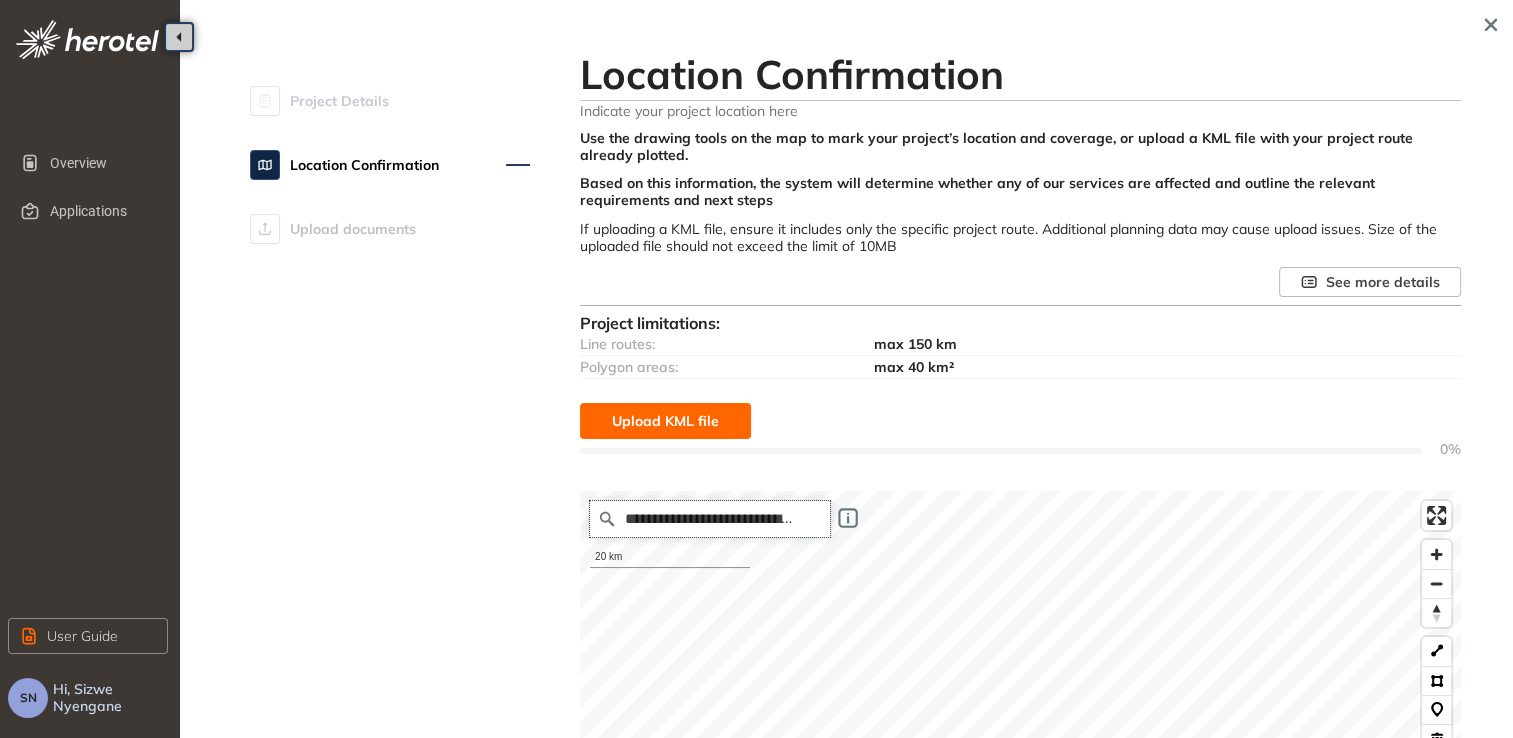 scroll, scrollTop: 0, scrollLeft: 0, axis: both 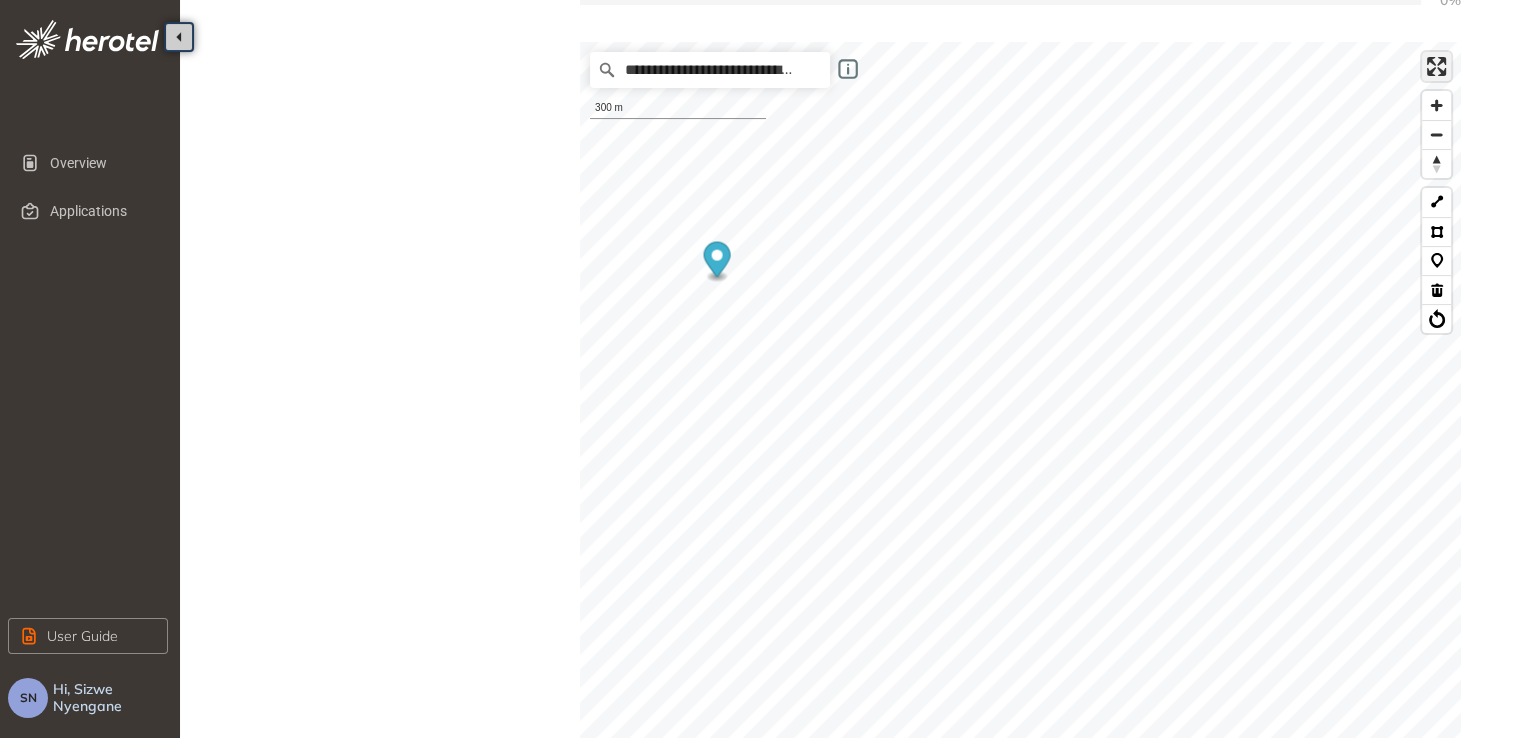 click at bounding box center [1436, 66] 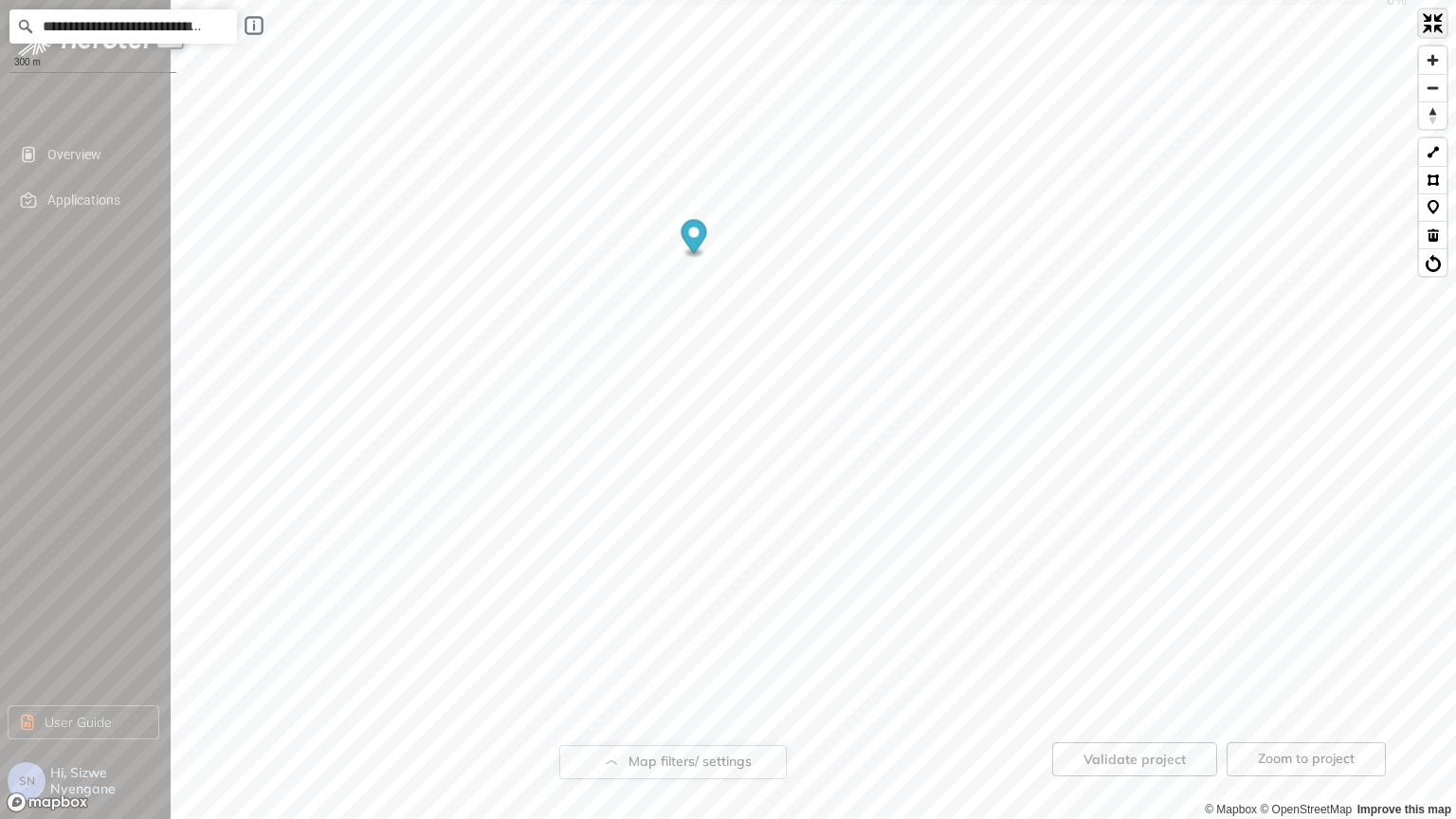 click at bounding box center [1432, 23] 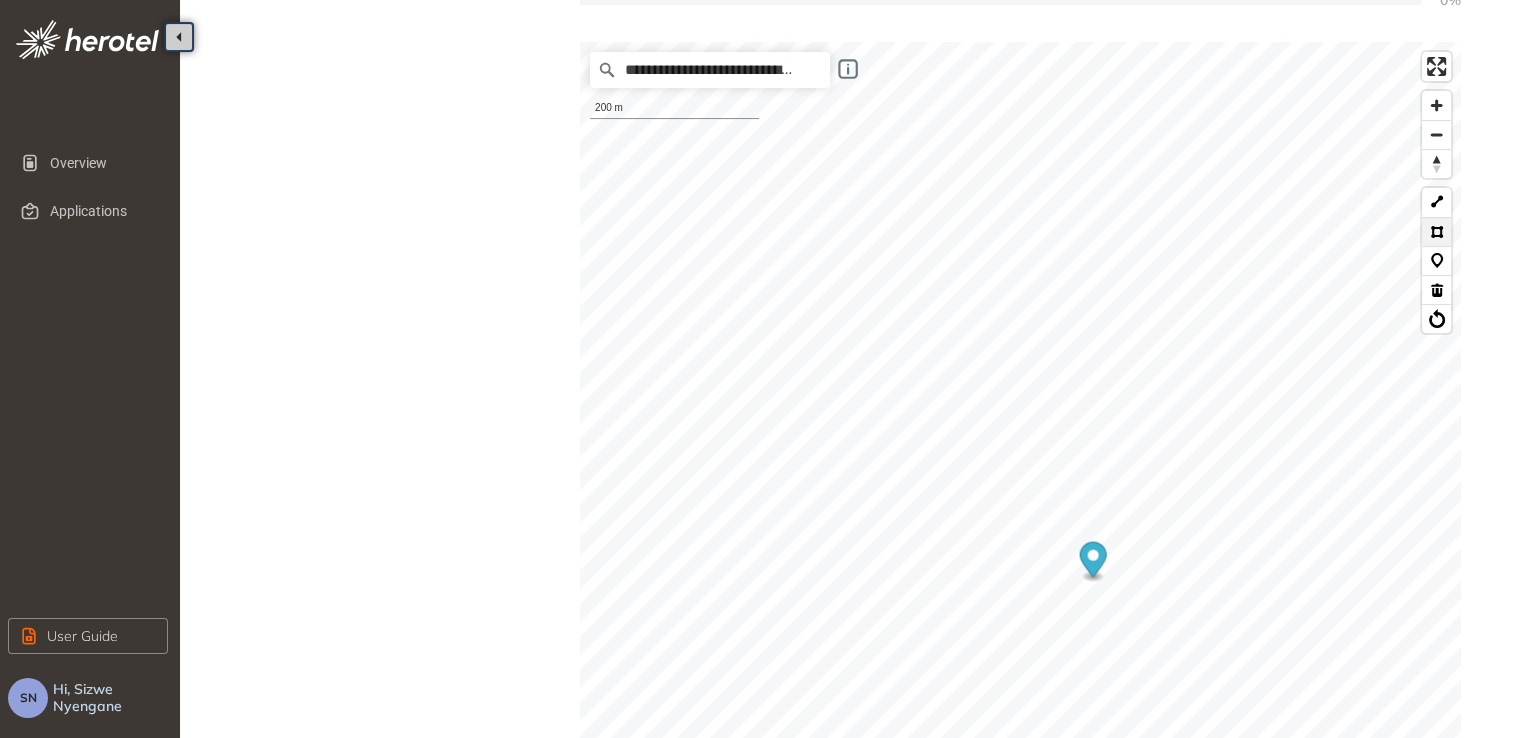 click at bounding box center (1436, 231) 